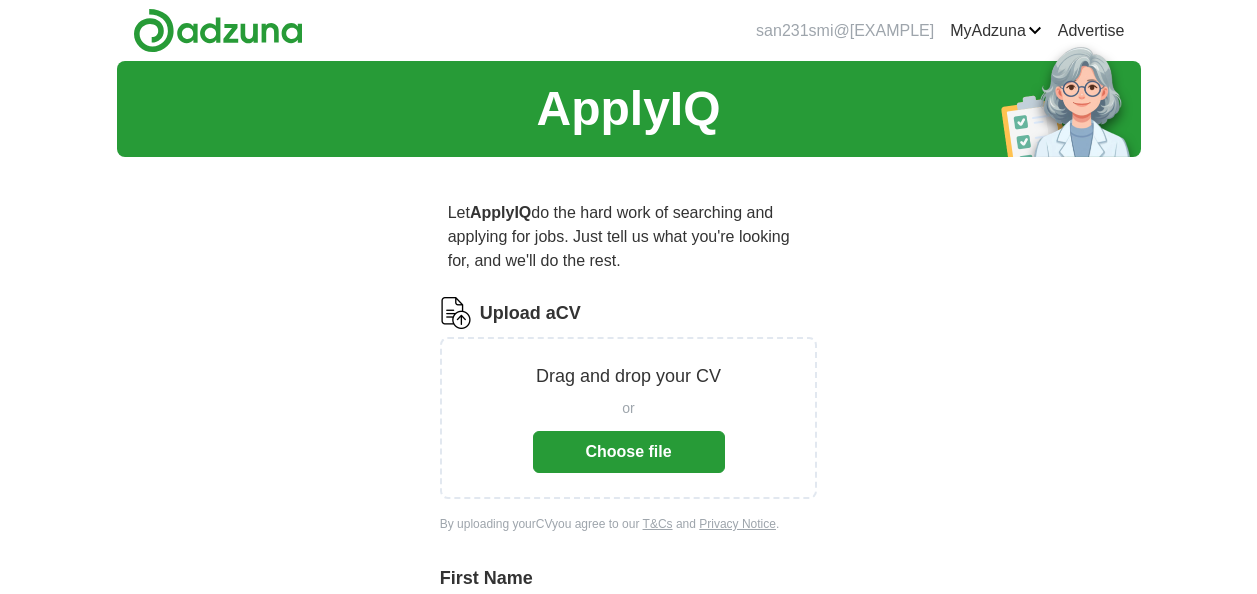scroll, scrollTop: 0, scrollLeft: 0, axis: both 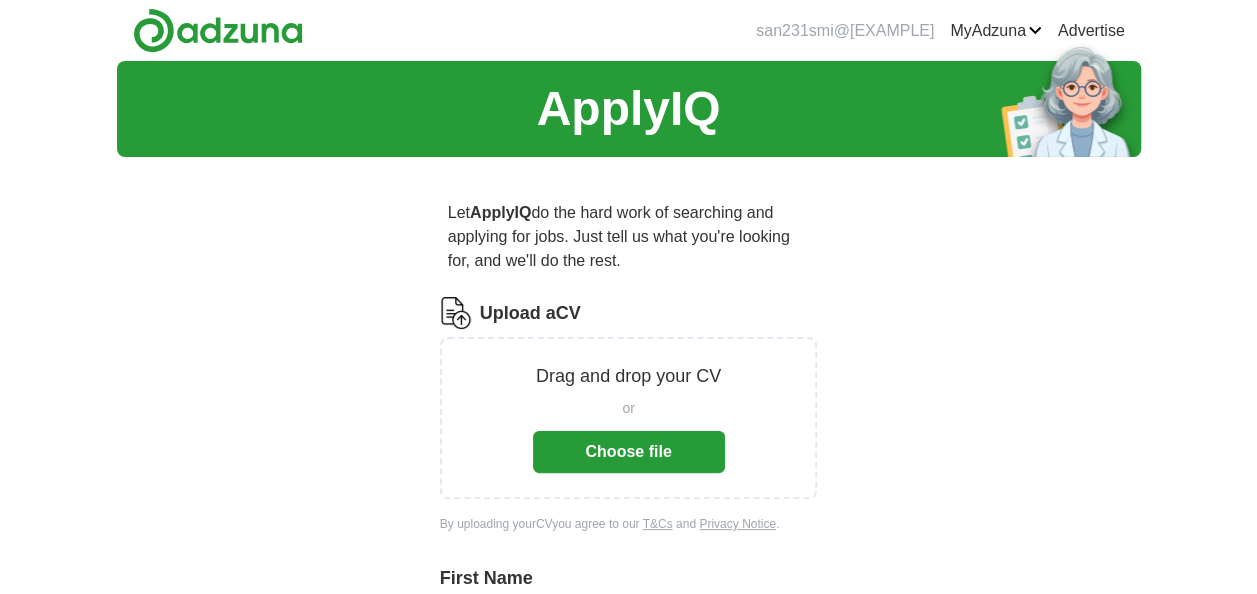click on "Choose file" at bounding box center (629, 452) 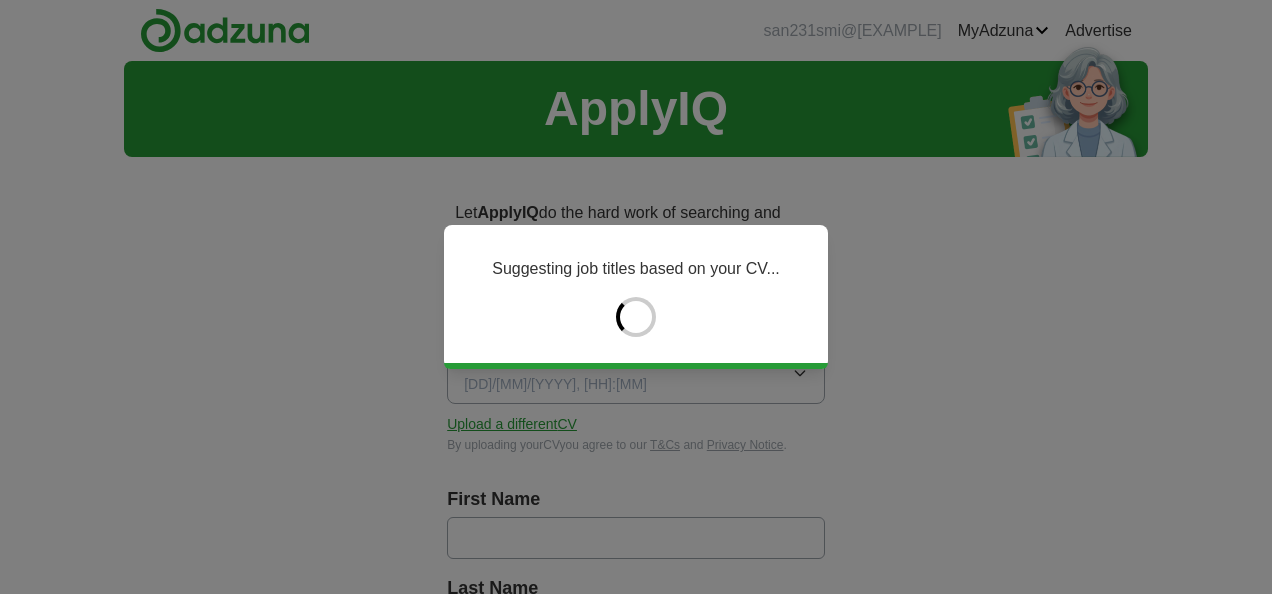 type on "*******" 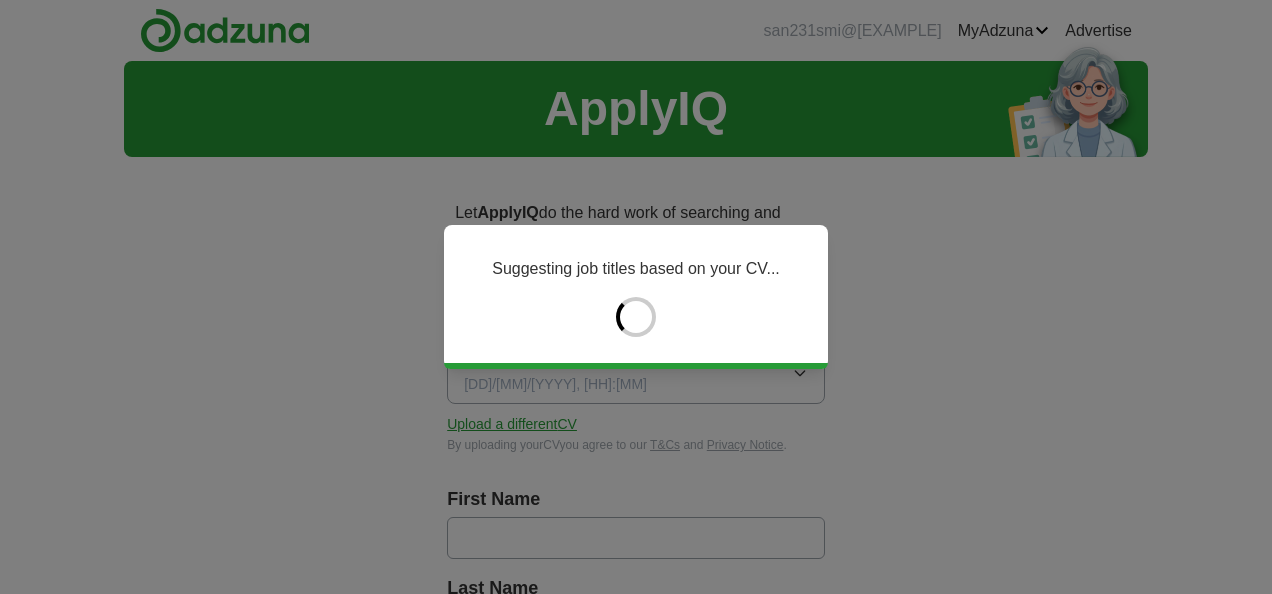 type on "*****" 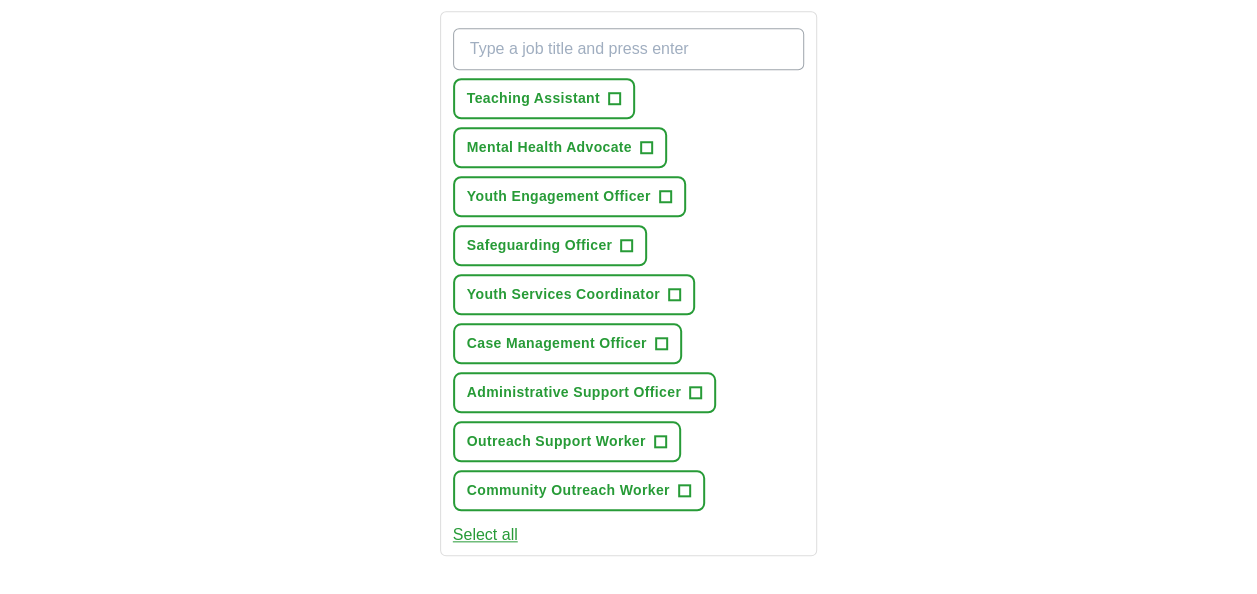 scroll, scrollTop: 752, scrollLeft: 0, axis: vertical 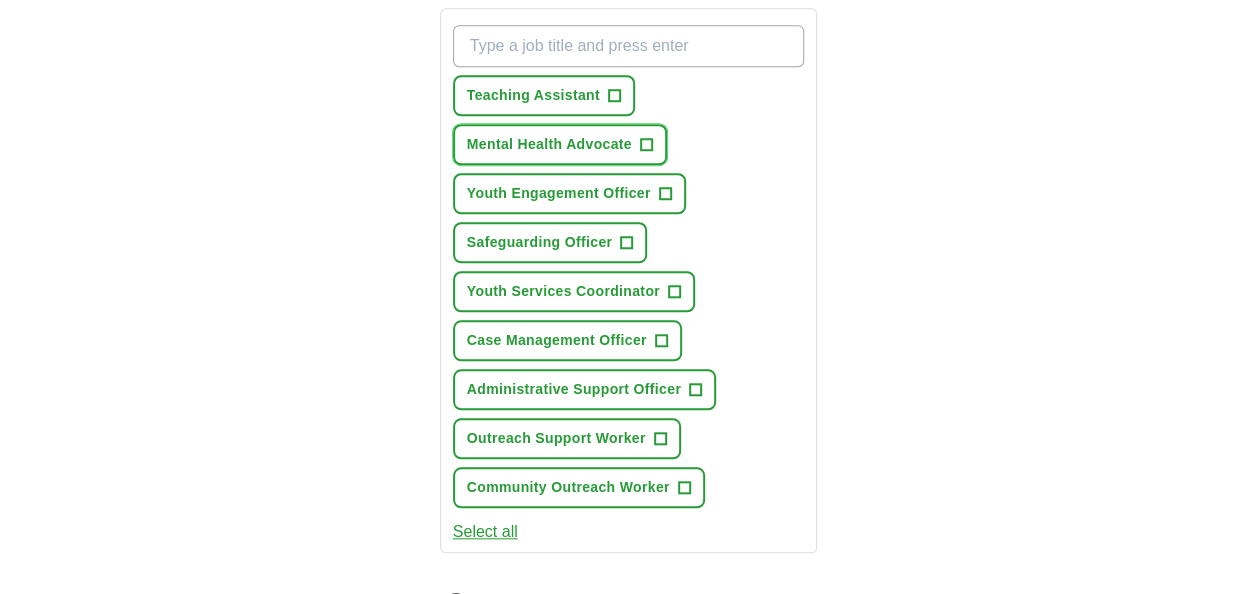 click on "+" at bounding box center [646, 145] 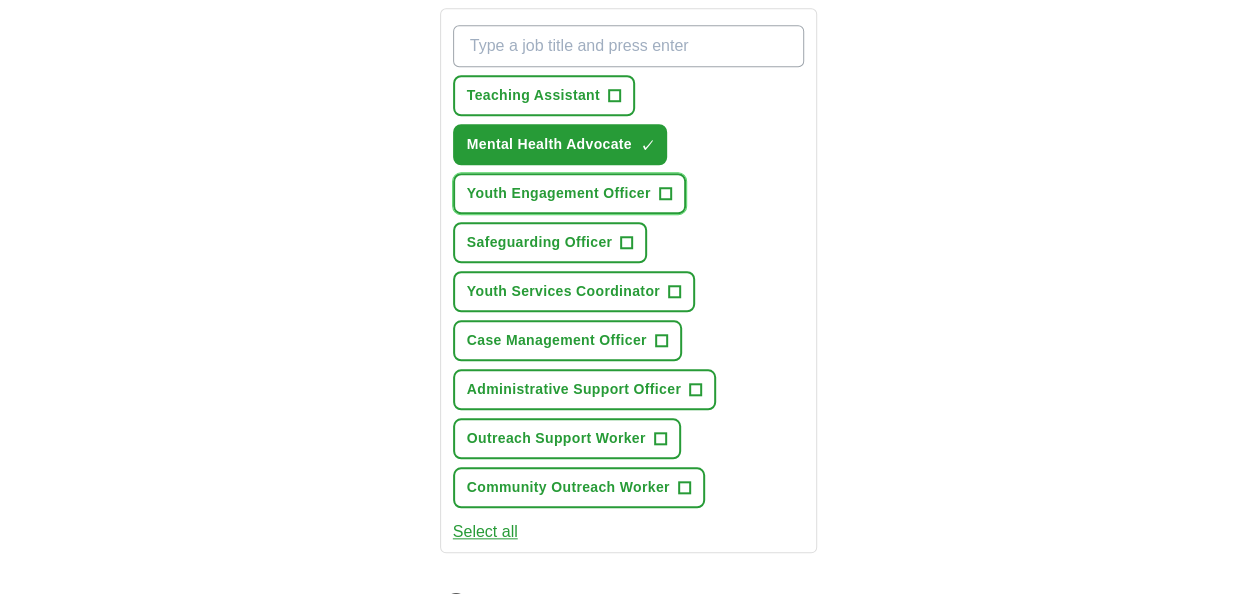 click on "+" at bounding box center (665, 194) 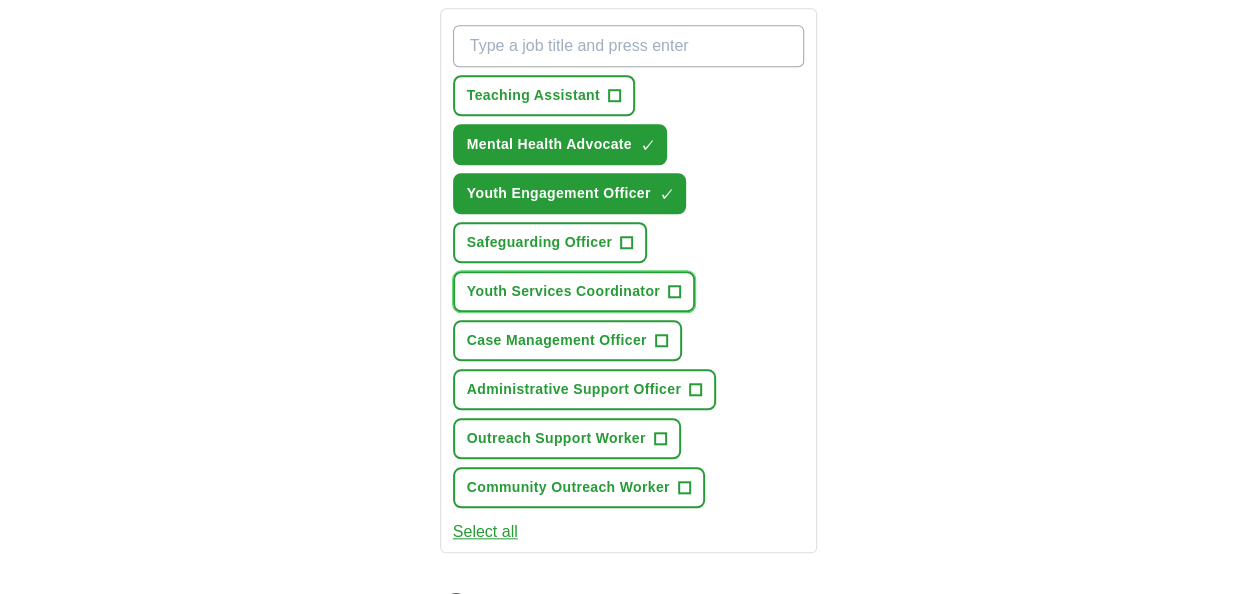 click on "Youth Services Coordinator +" at bounding box center [574, 291] 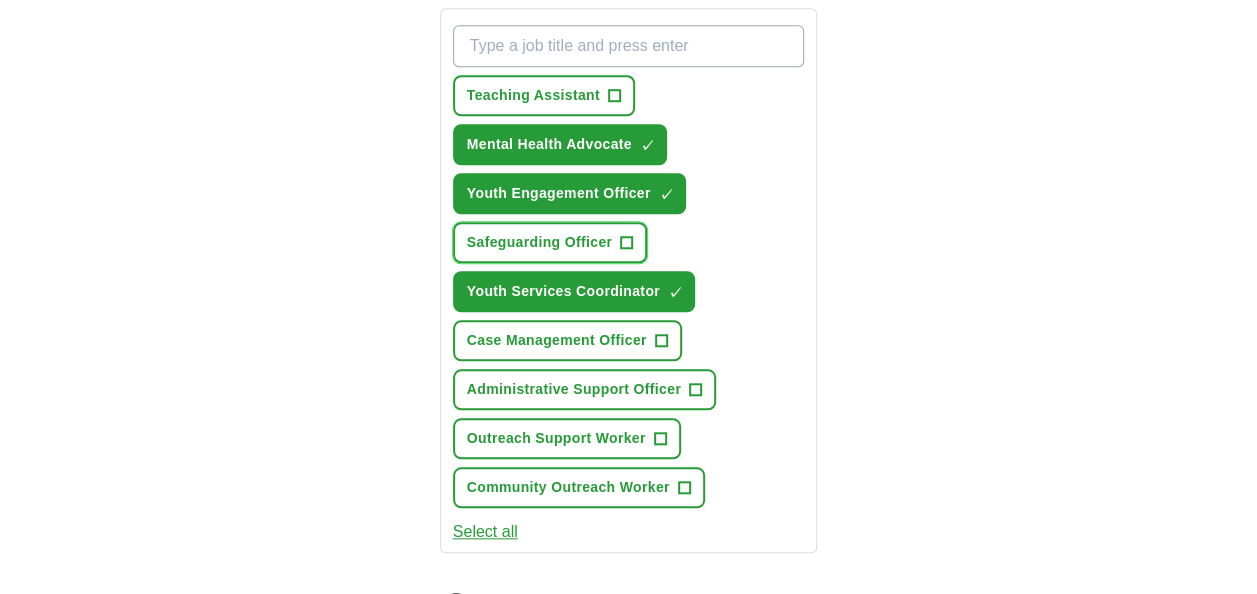 click on "+" at bounding box center (627, 243) 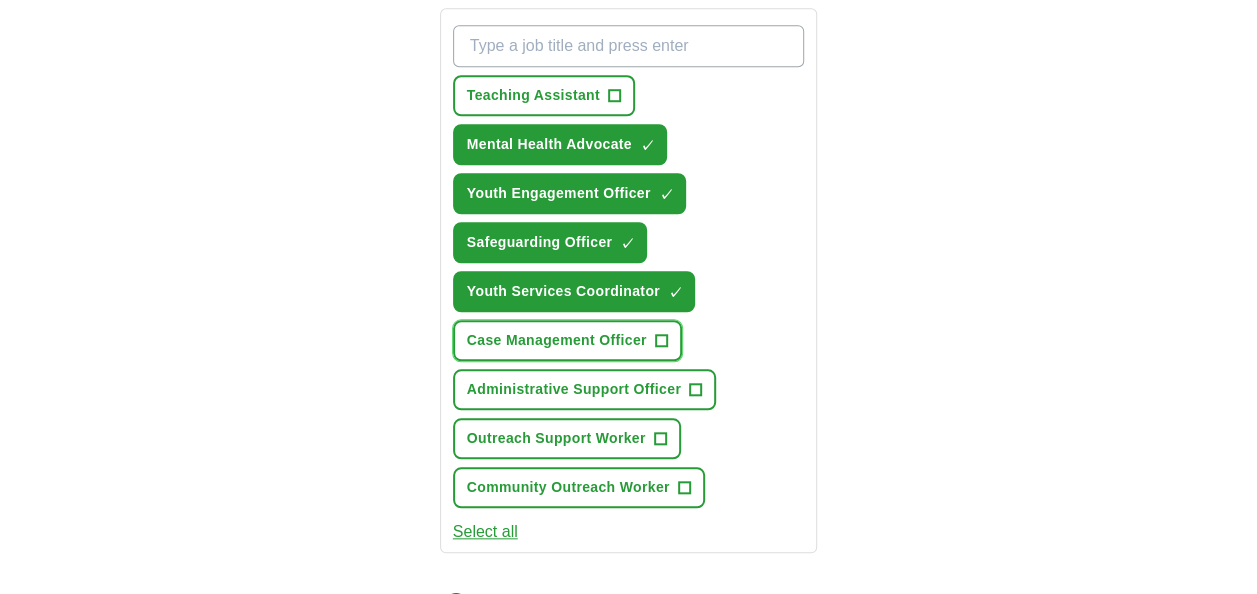 click on "+" at bounding box center [661, 341] 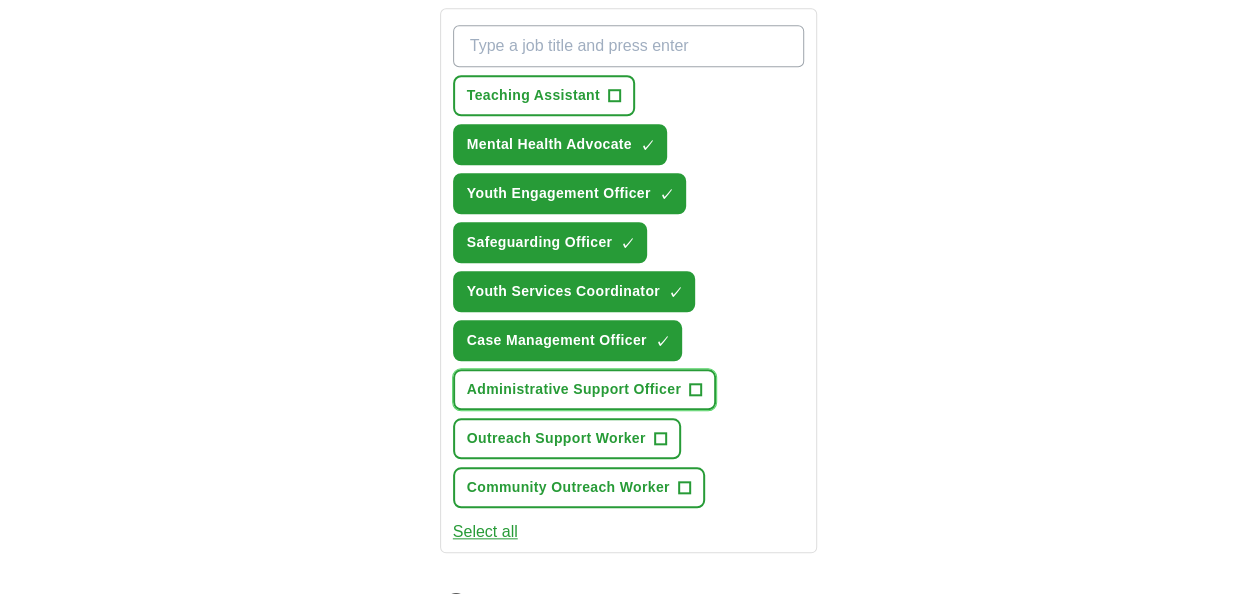 click on "+" at bounding box center [696, 390] 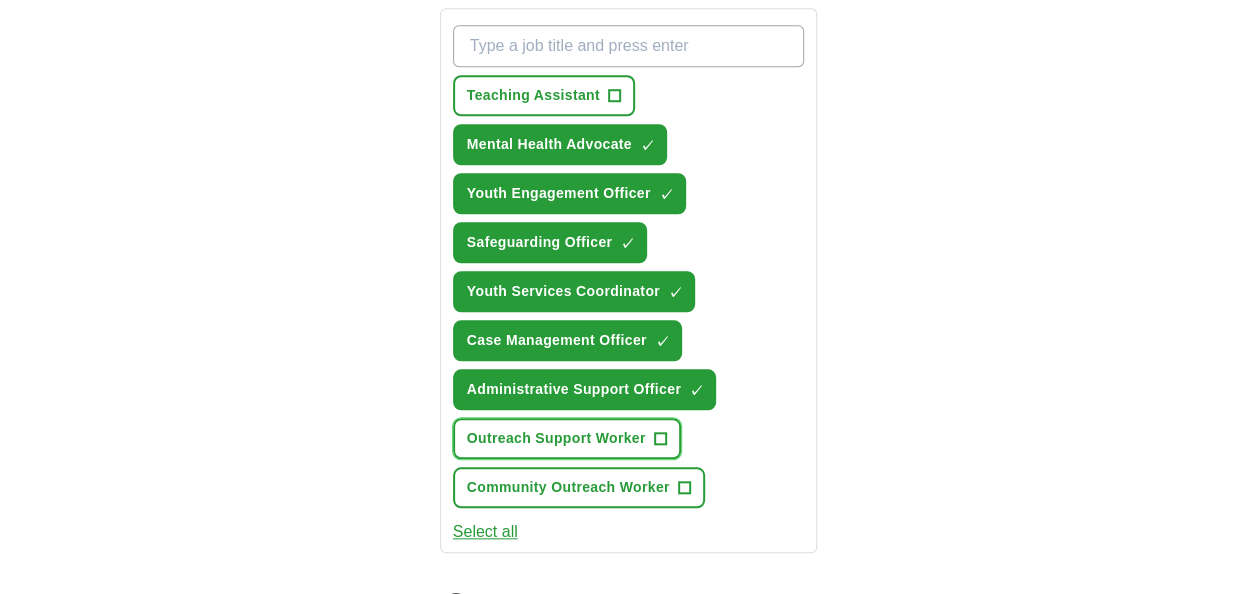 click on "+" at bounding box center [660, 439] 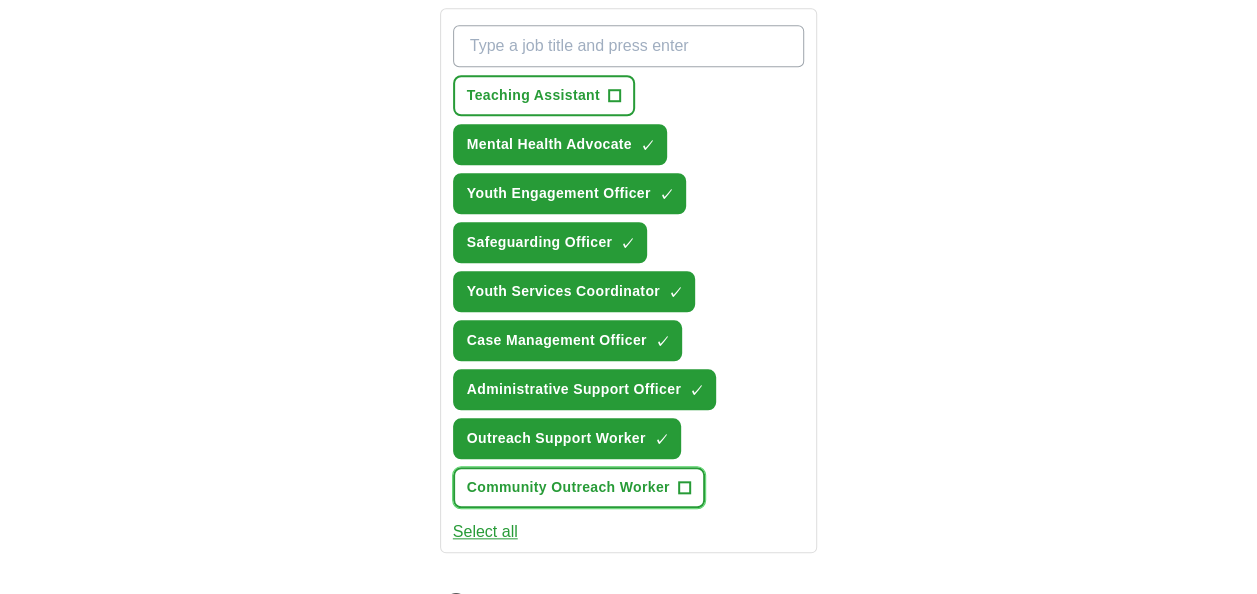 click on "+" at bounding box center (684, 488) 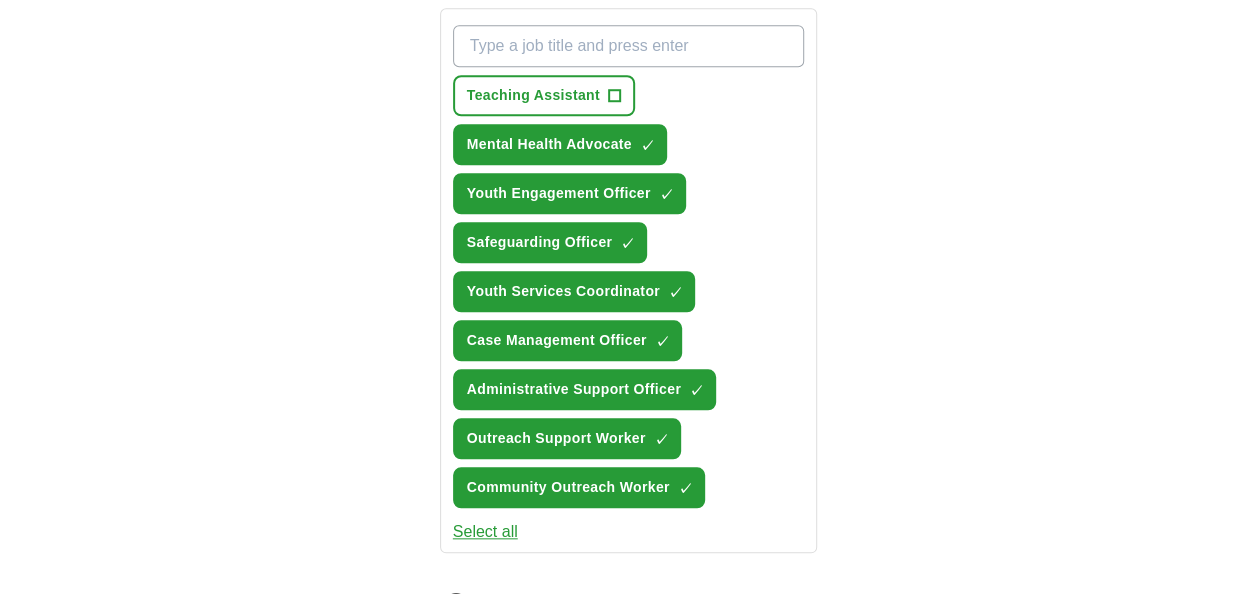 click on "Select all" at bounding box center [485, 532] 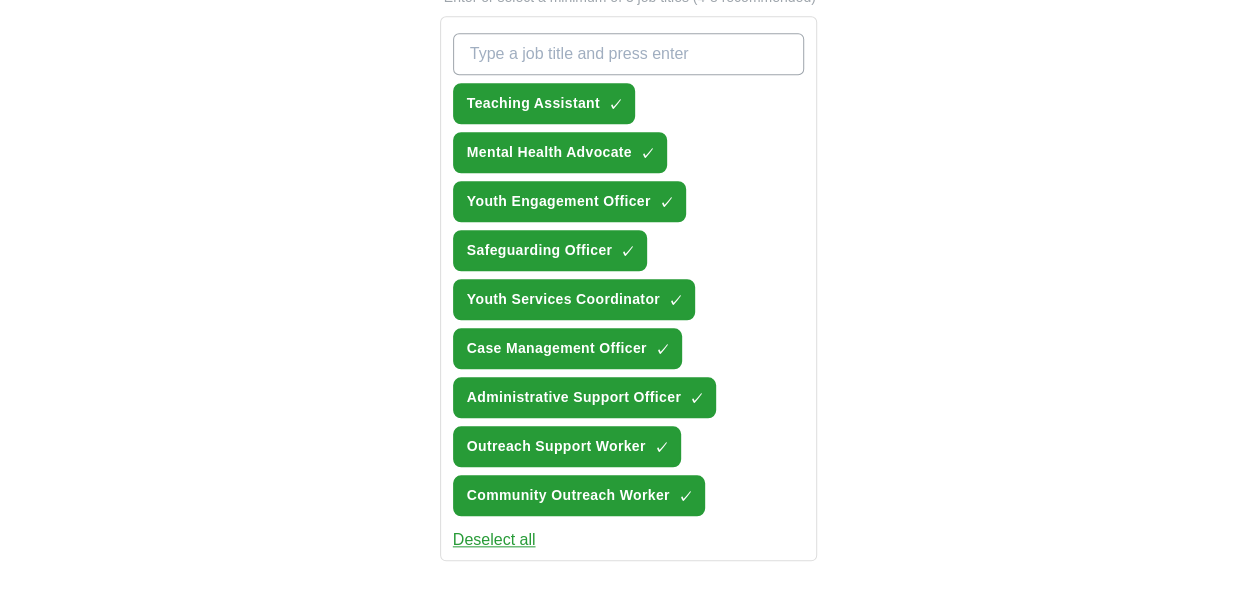 scroll, scrollTop: 745, scrollLeft: 0, axis: vertical 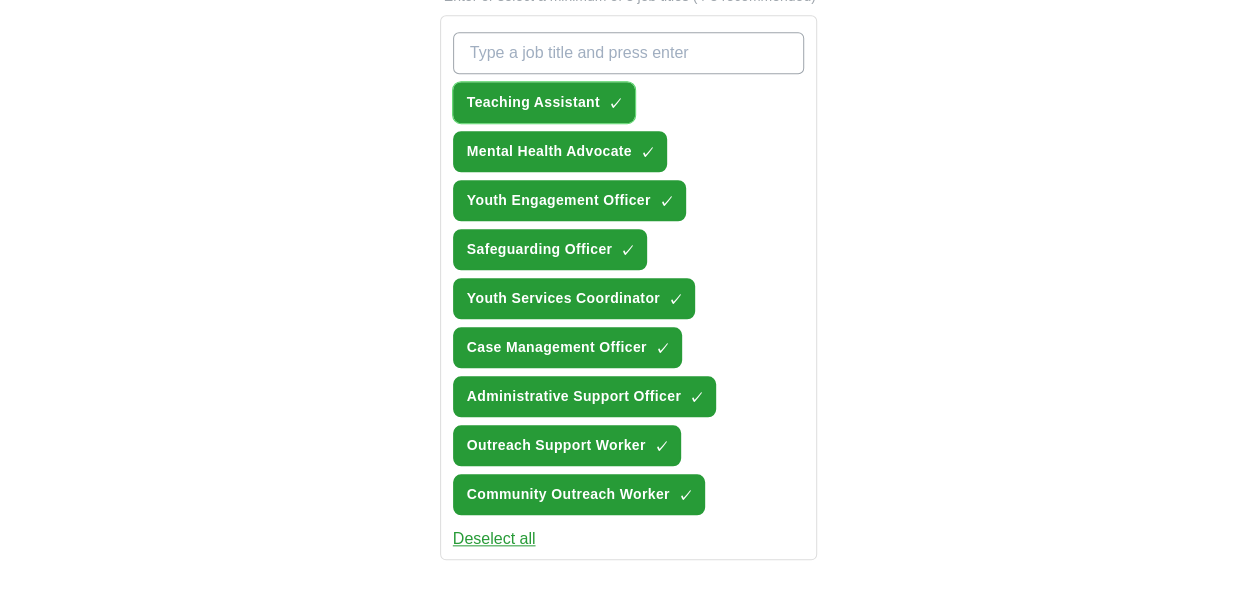 click on "×" at bounding box center [0, 0] 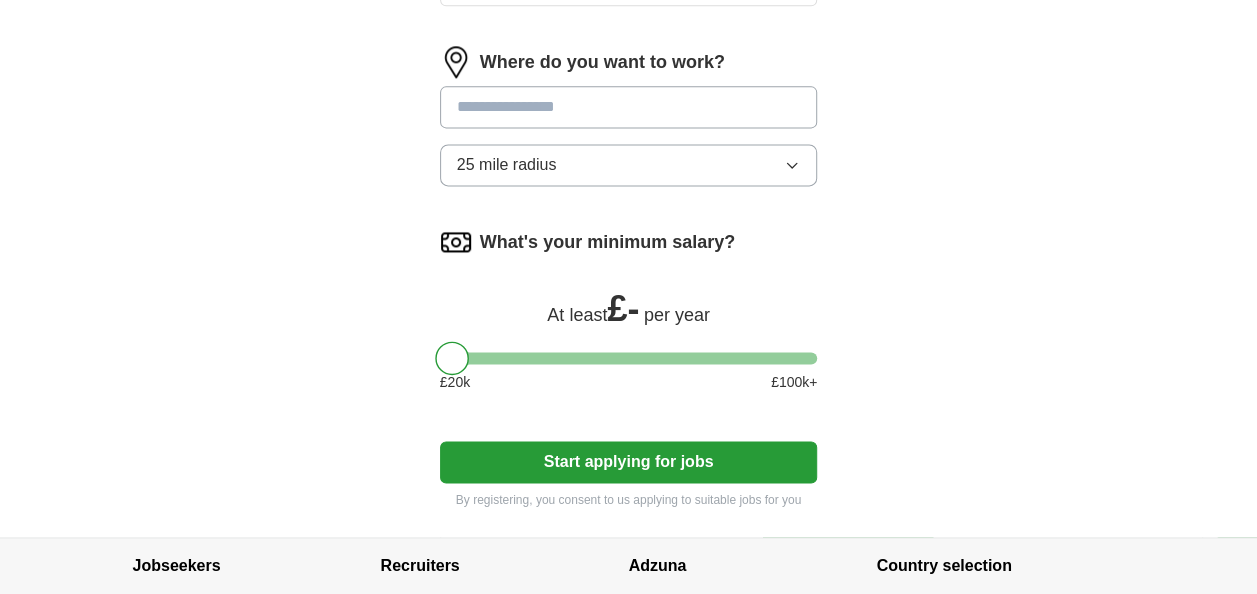 scroll, scrollTop: 1300, scrollLeft: 0, axis: vertical 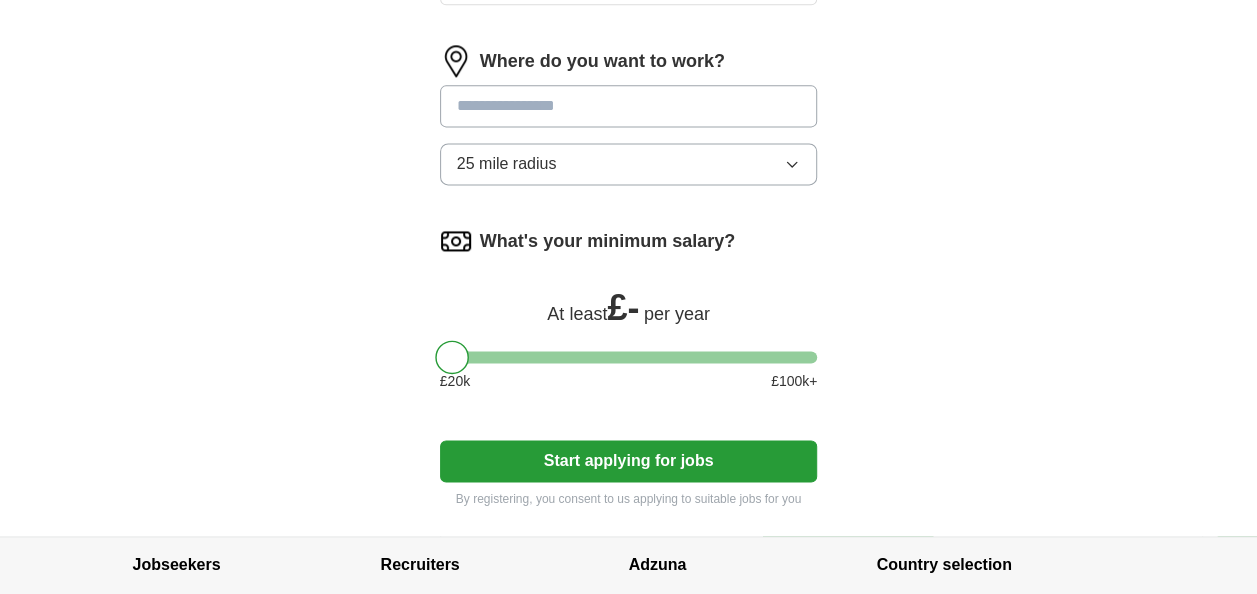 click at bounding box center [629, 106] 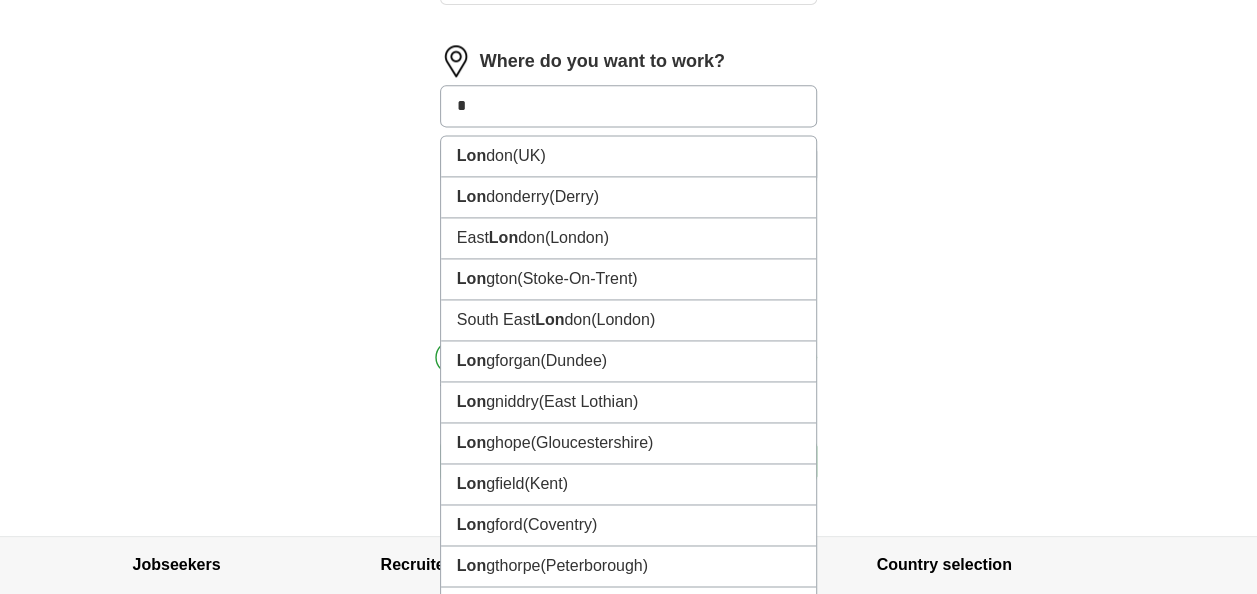 type on "*" 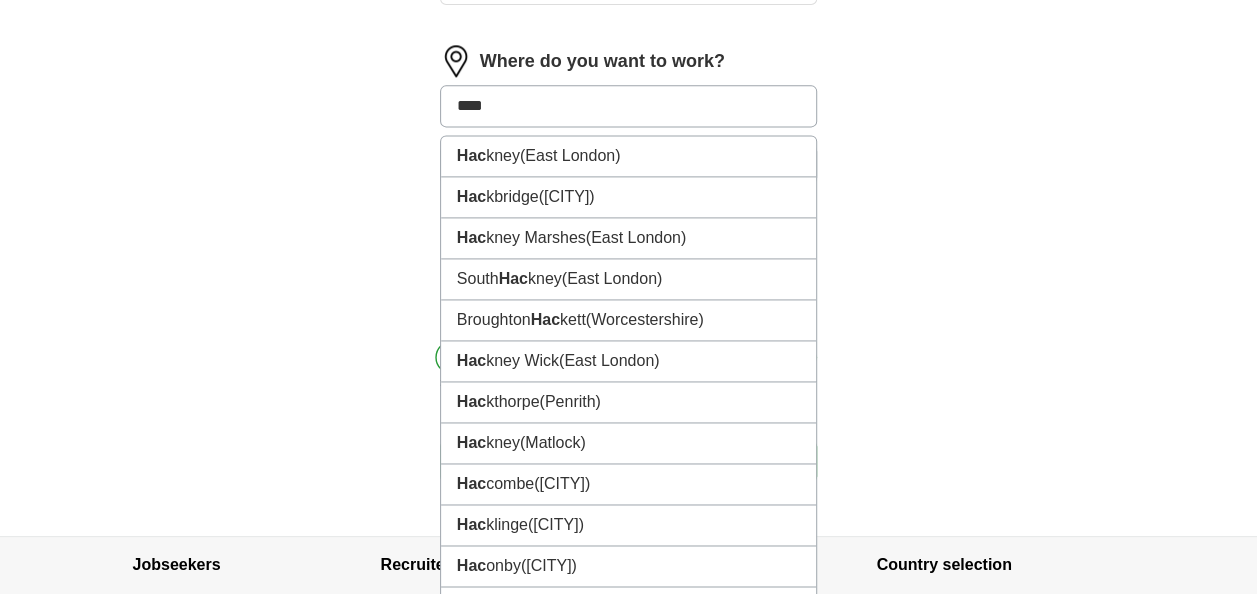 type on "*****" 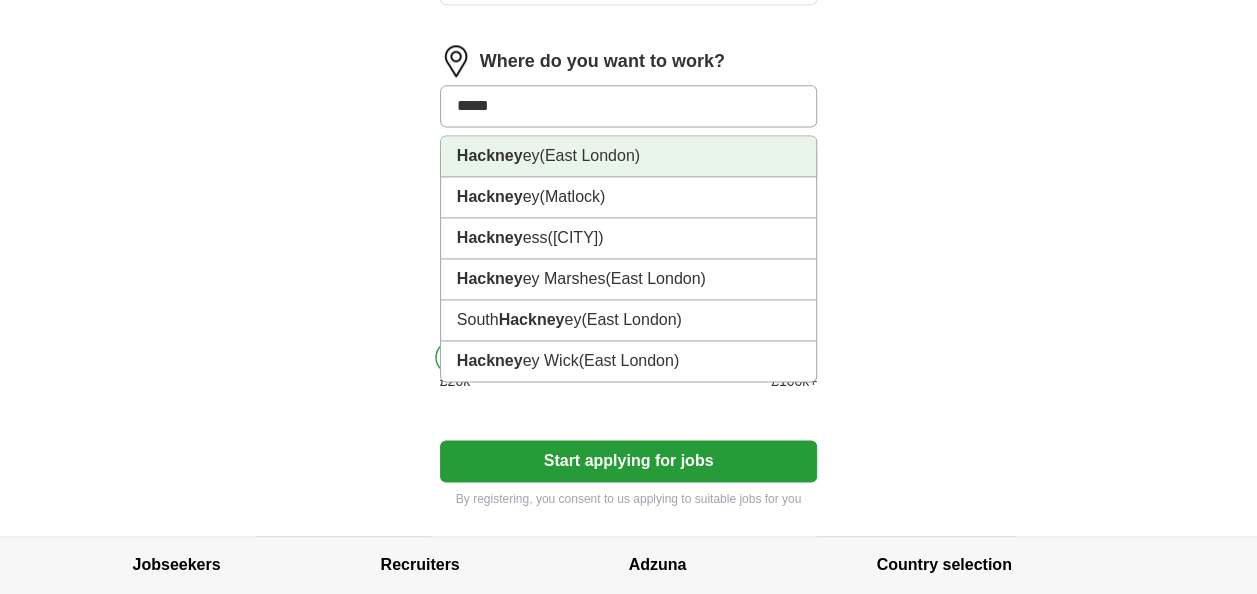click on "Hackney ([CITY])" at bounding box center [629, 156] 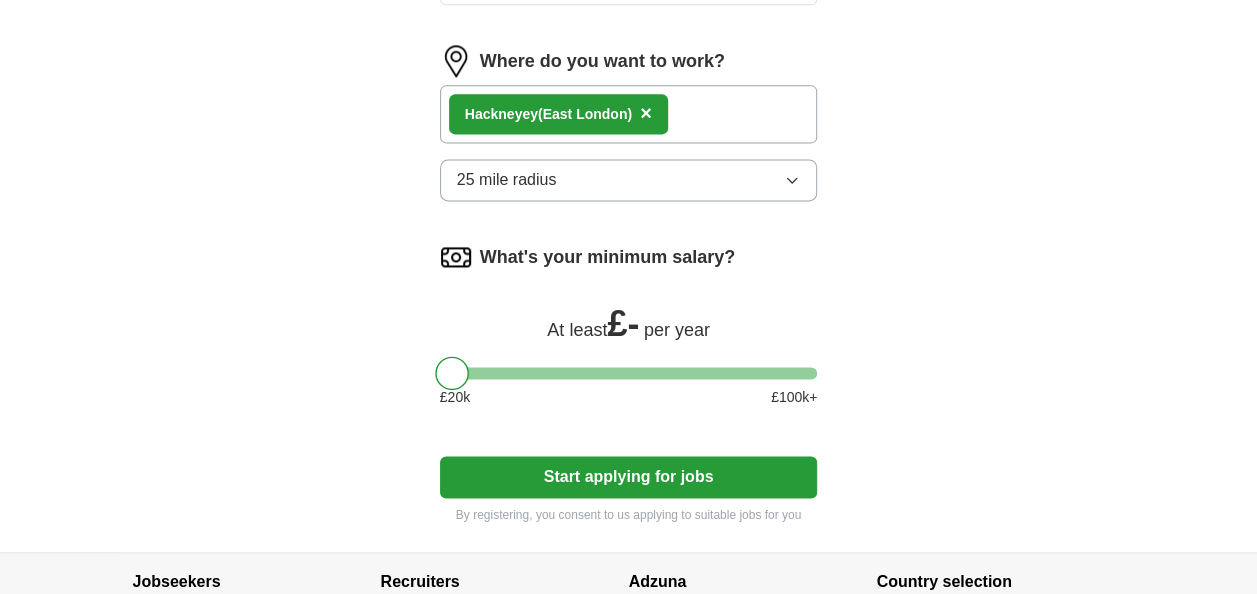 click on "25 mile radius" at bounding box center [507, 180] 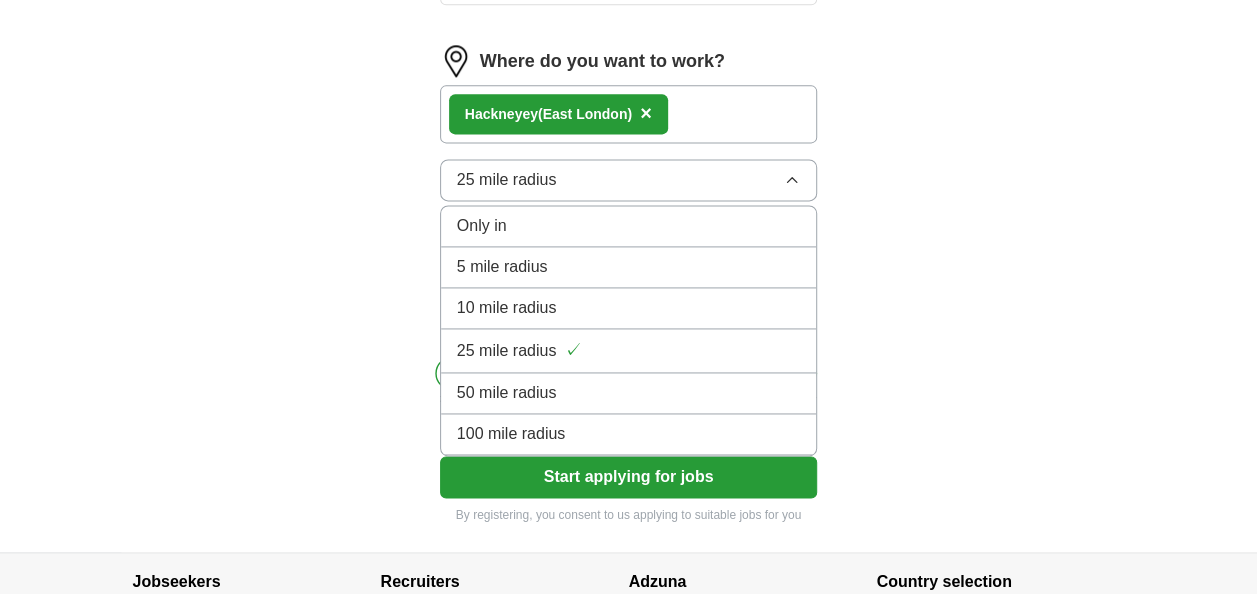 click on "5 mile radius" at bounding box center [502, 267] 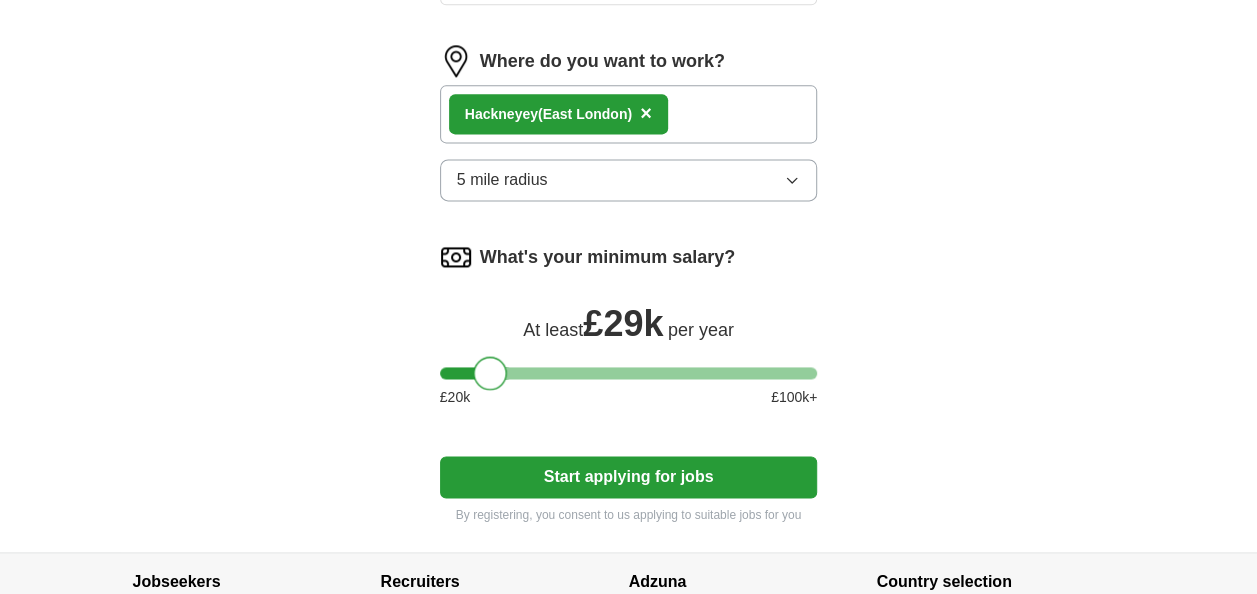 drag, startPoint x: 449, startPoint y: 360, endPoint x: 487, endPoint y: 367, distance: 38.63936 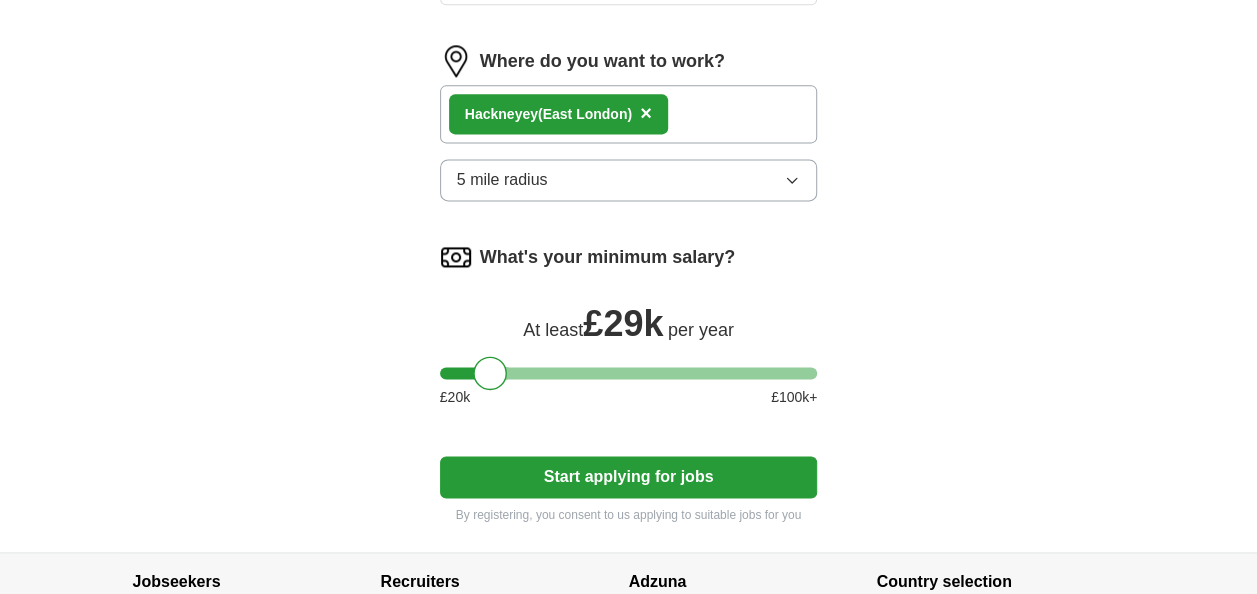 click on "Start applying for jobs" at bounding box center [629, 477] 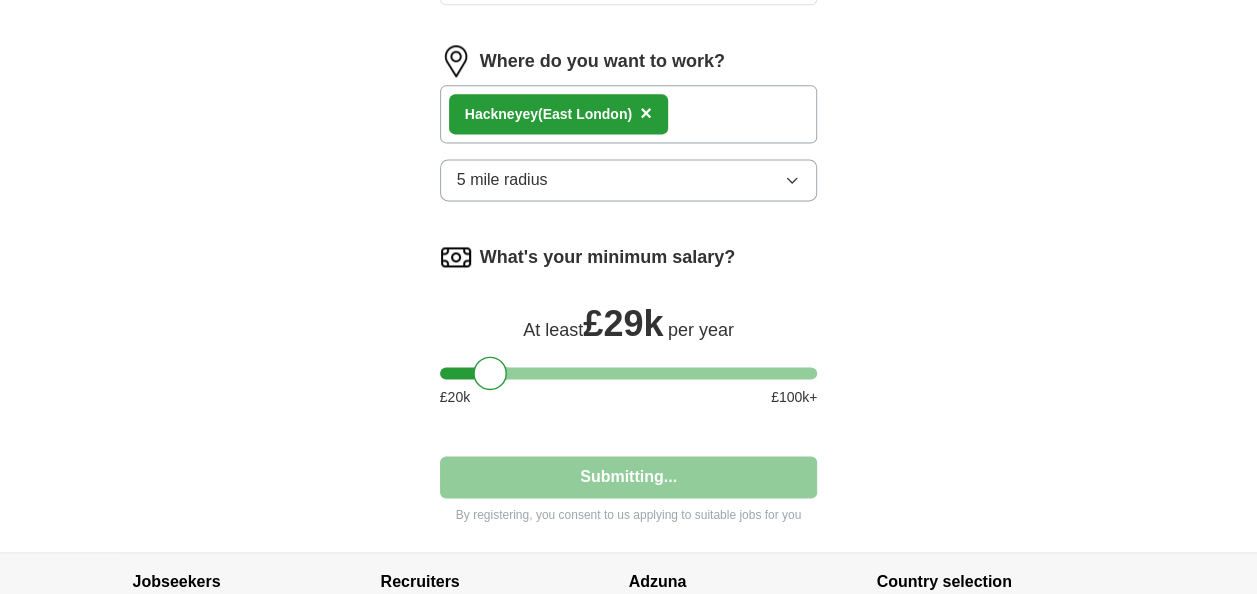 select on "**" 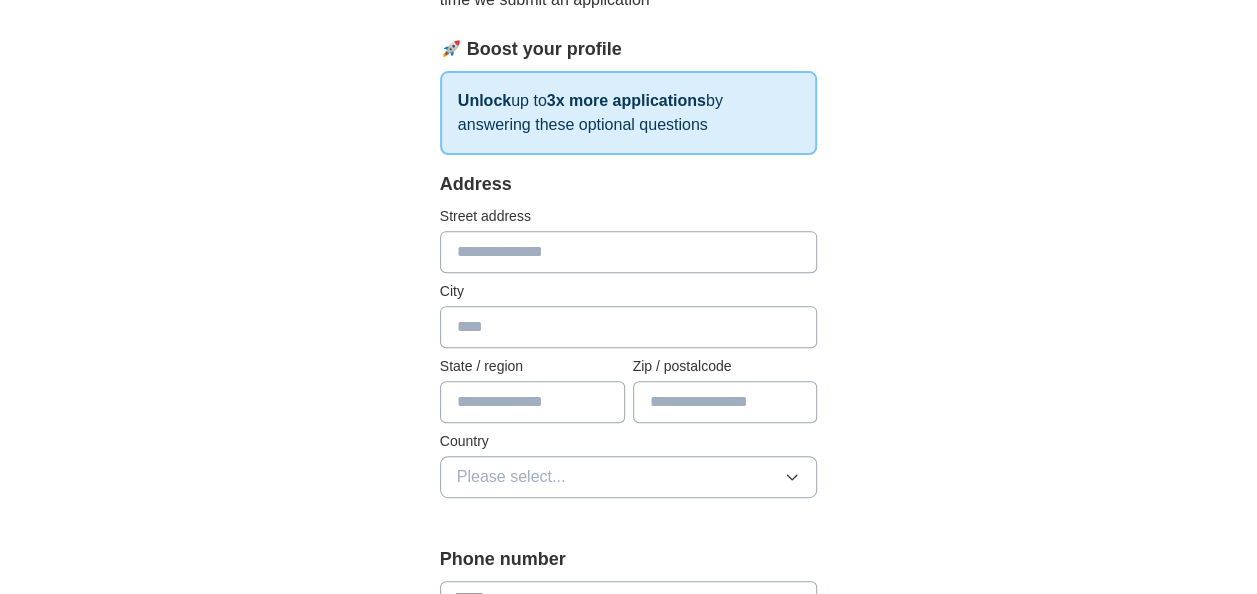 scroll, scrollTop: 287, scrollLeft: 0, axis: vertical 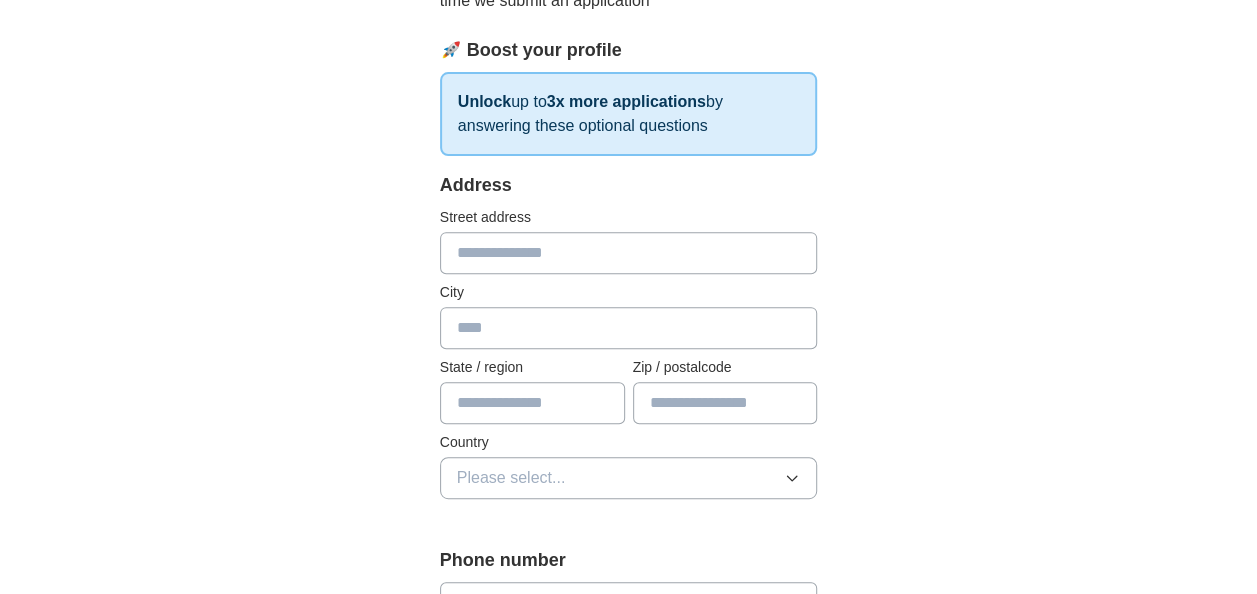 click at bounding box center [629, 253] 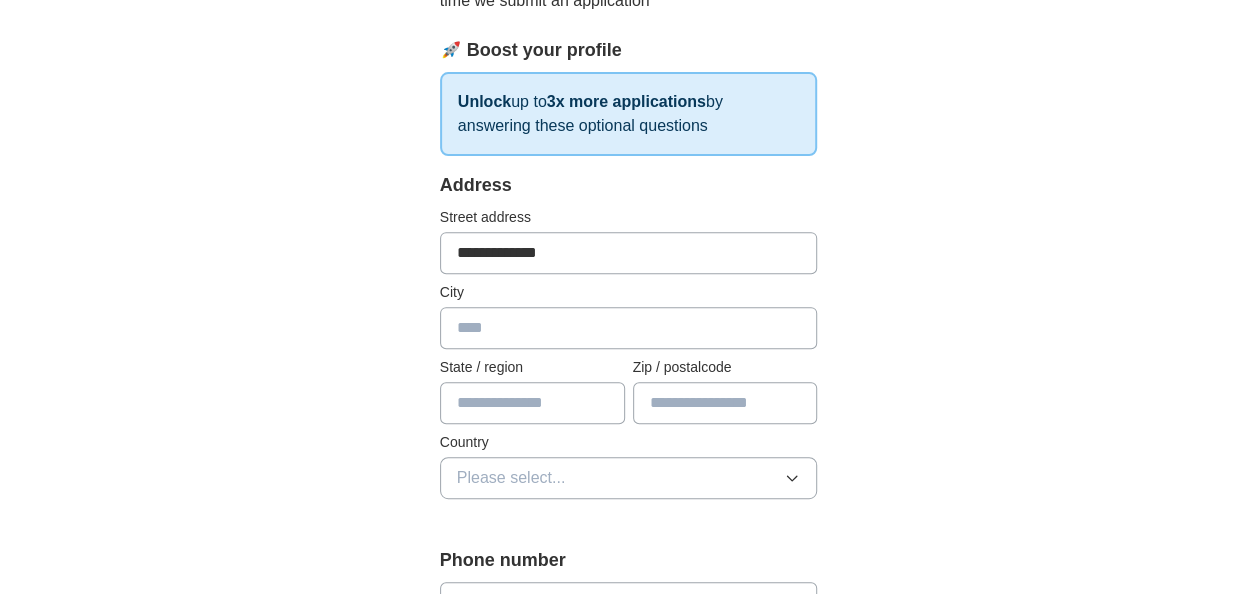 type on "******" 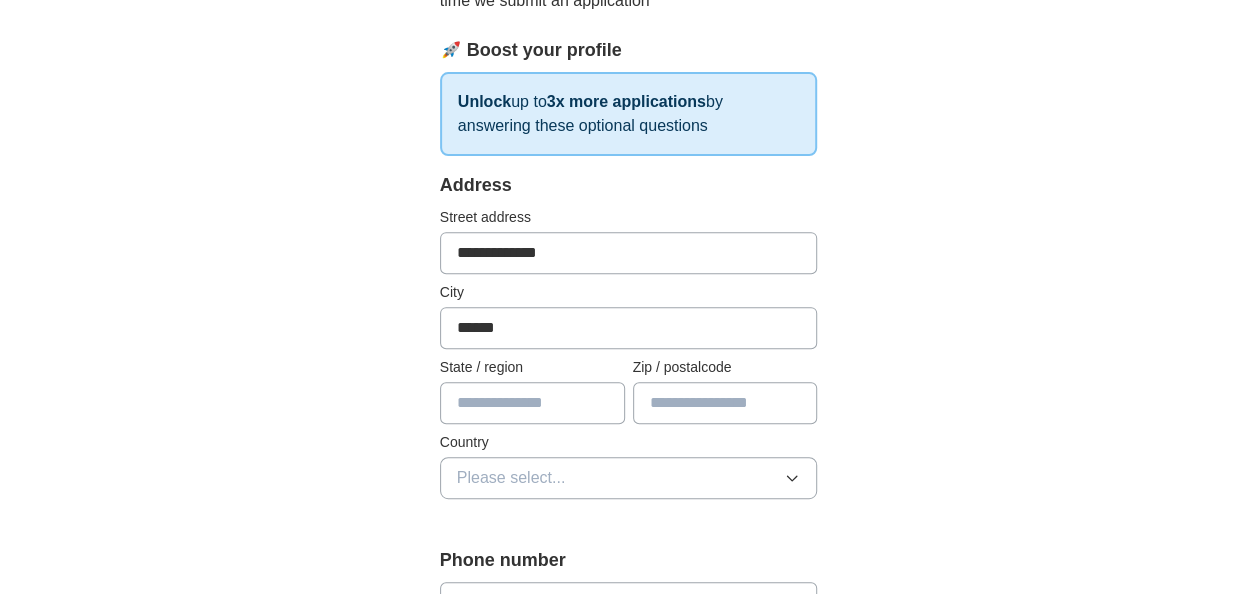 type on "**********" 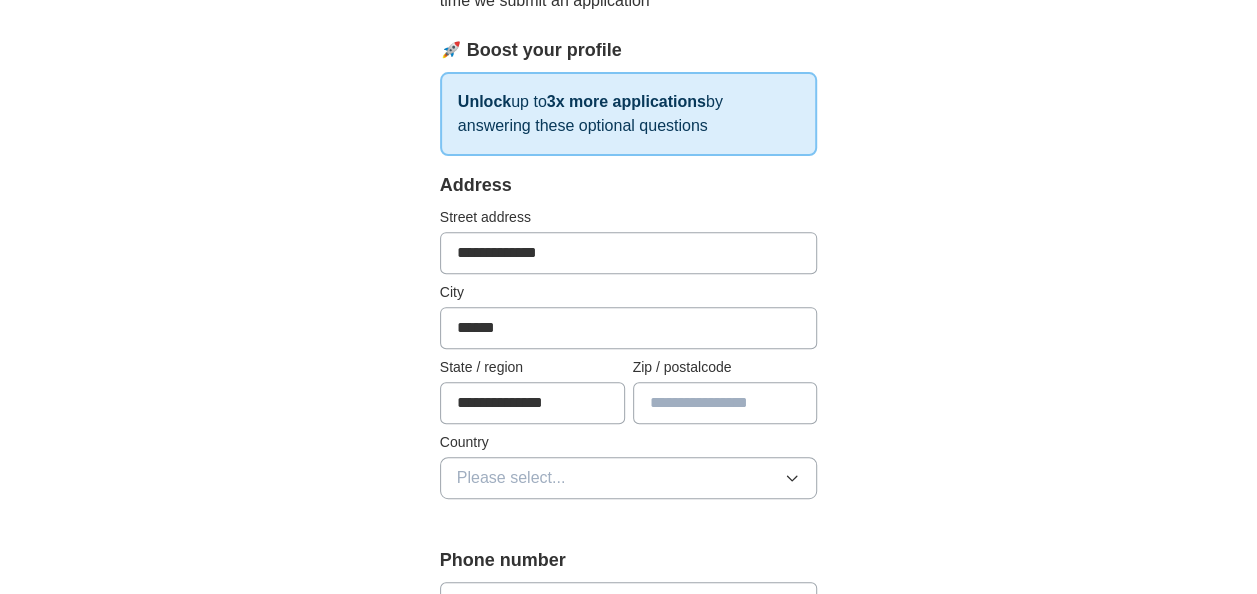 type on "******" 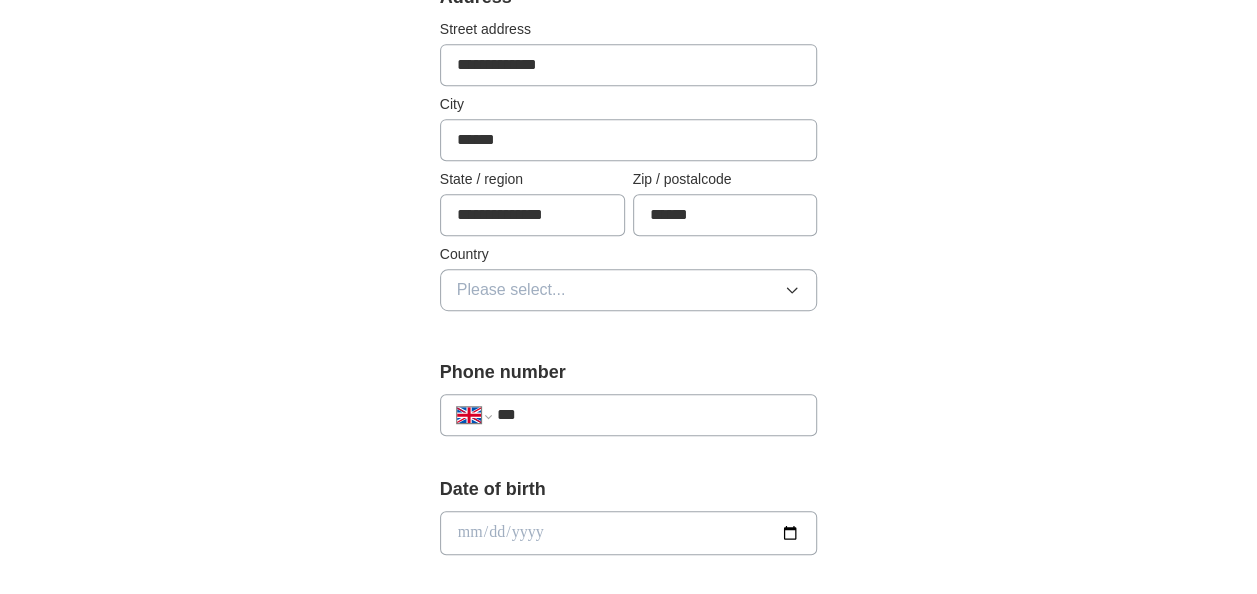 scroll, scrollTop: 477, scrollLeft: 0, axis: vertical 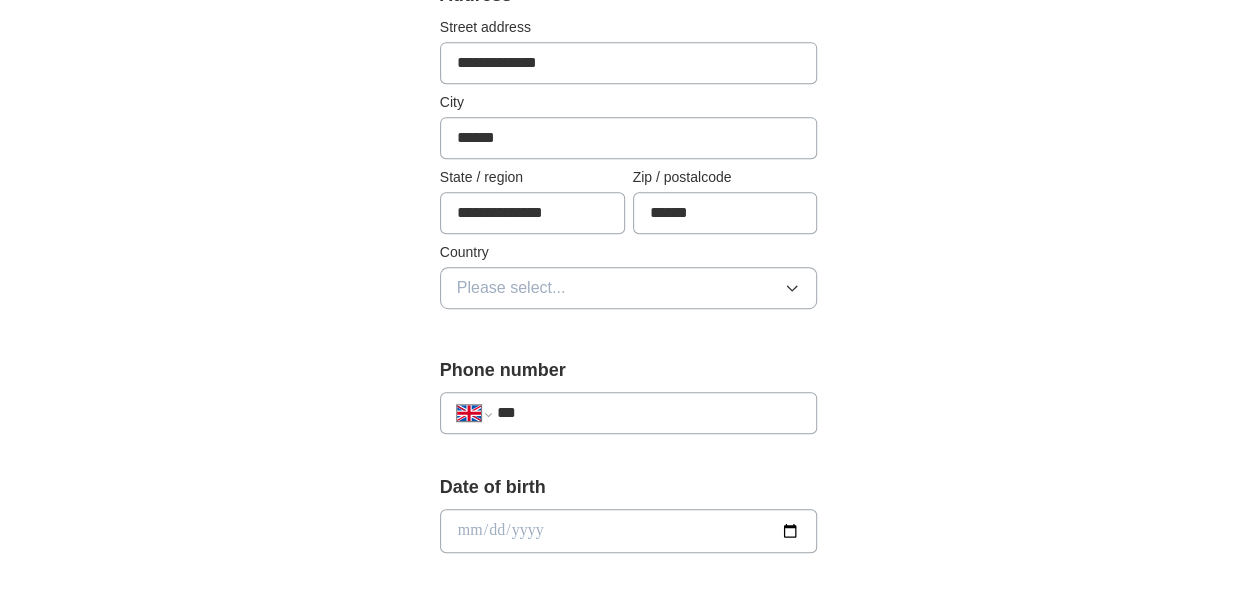 click on "Please select..." at bounding box center [511, 288] 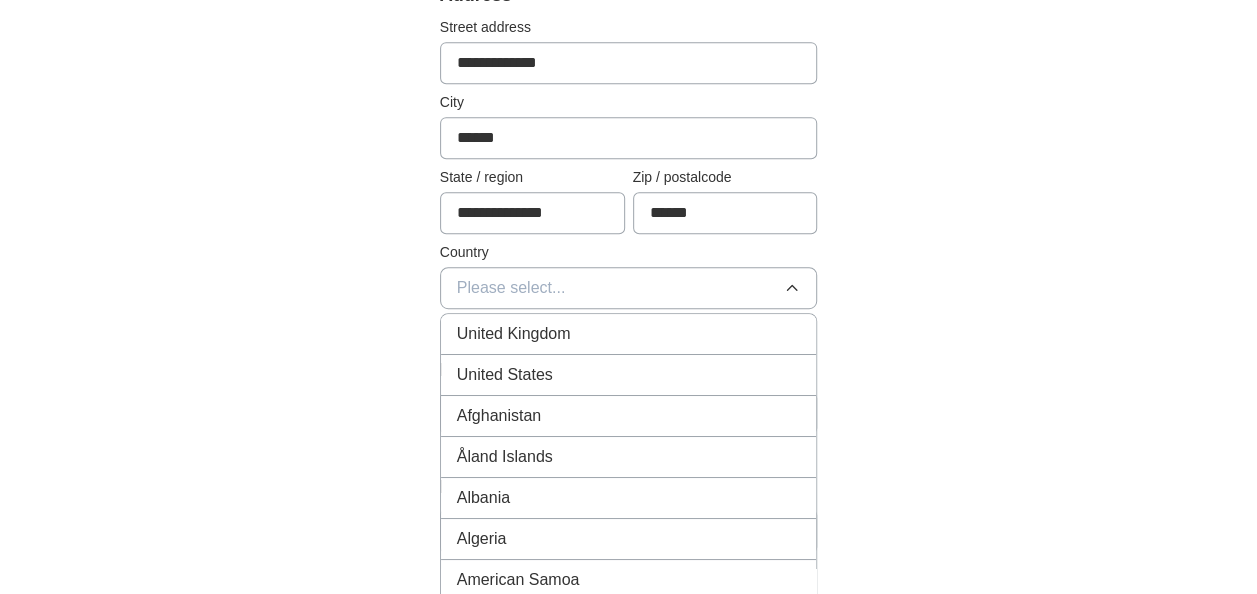click on "United Kingdom" at bounding box center [514, 334] 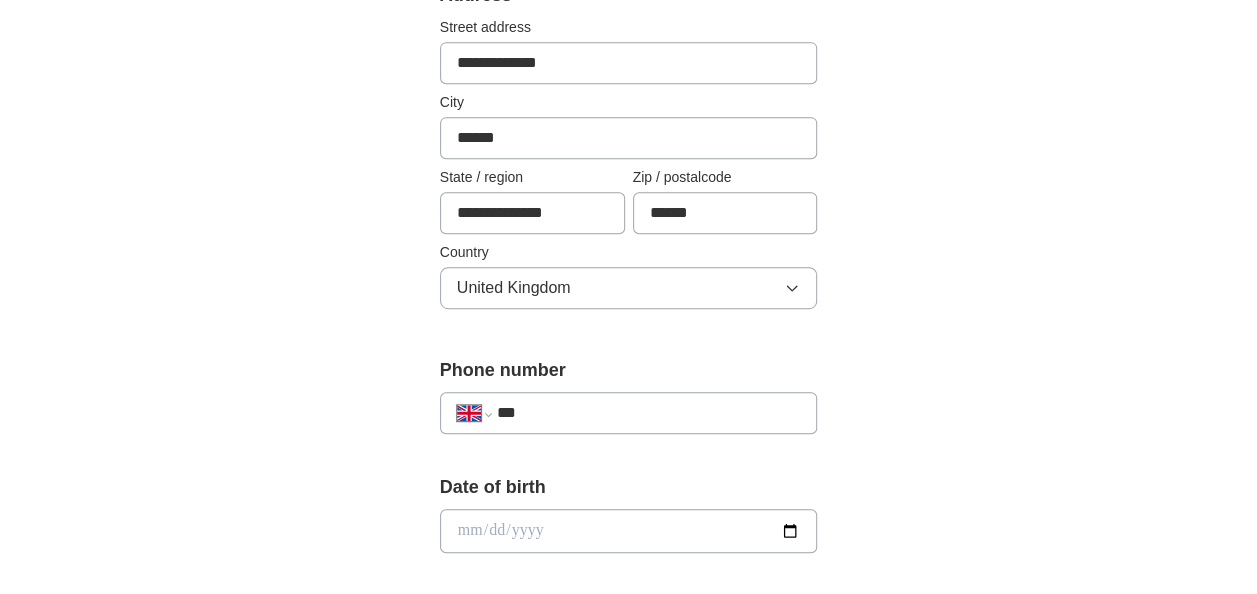 scroll, scrollTop: 611, scrollLeft: 0, axis: vertical 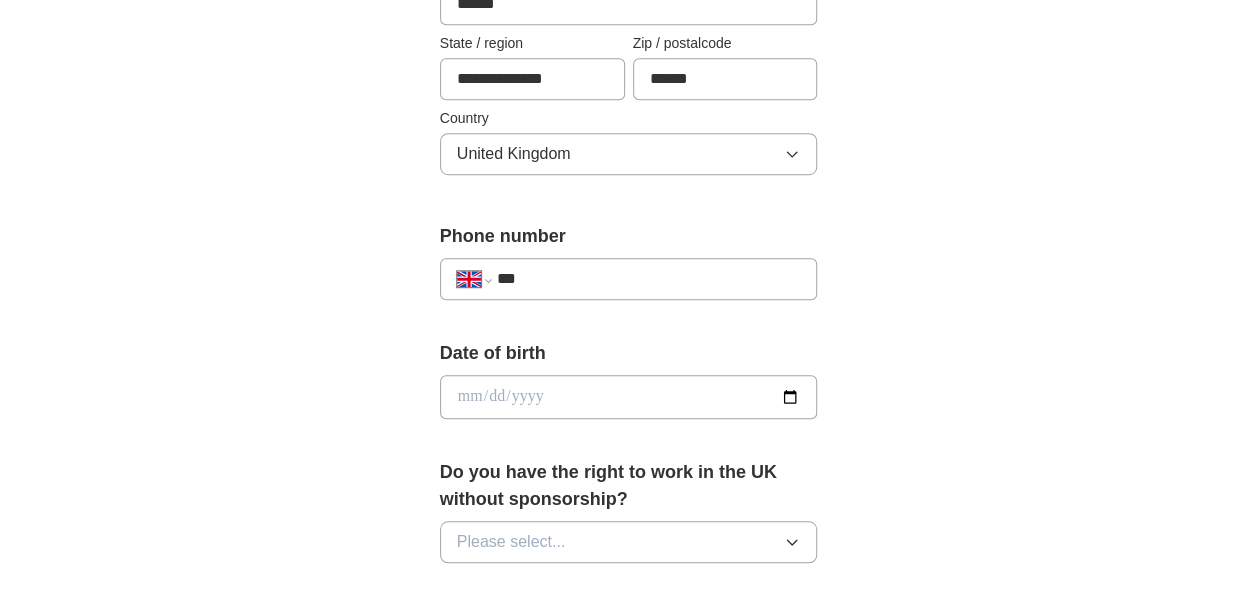 click on "**********" at bounding box center (629, 269) 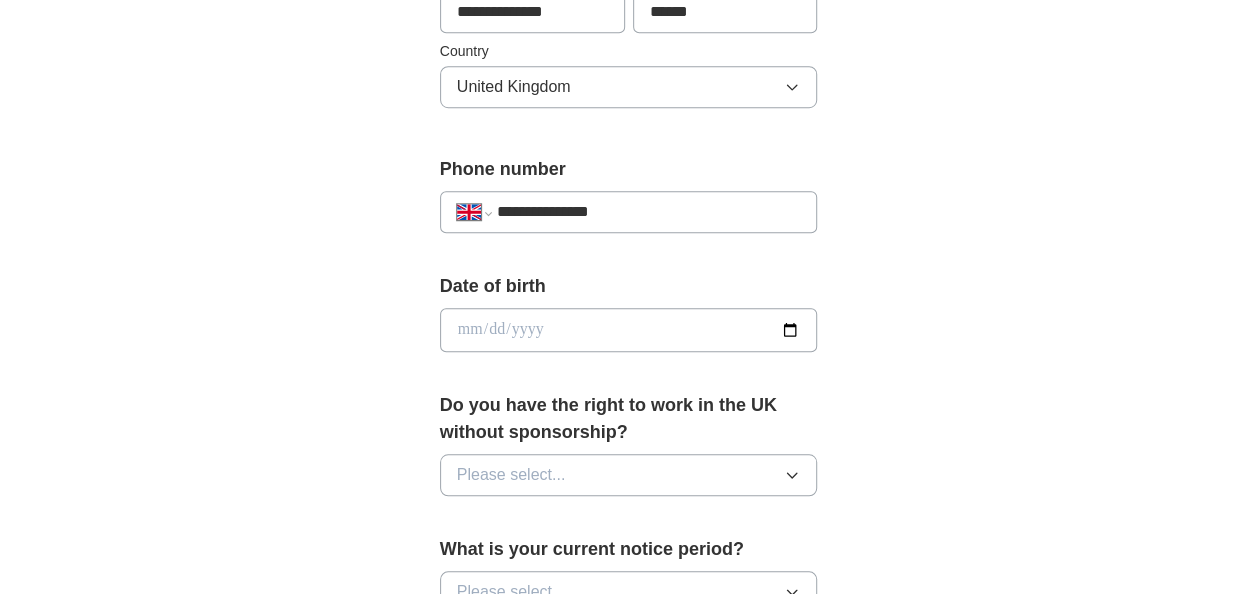scroll, scrollTop: 681, scrollLeft: 0, axis: vertical 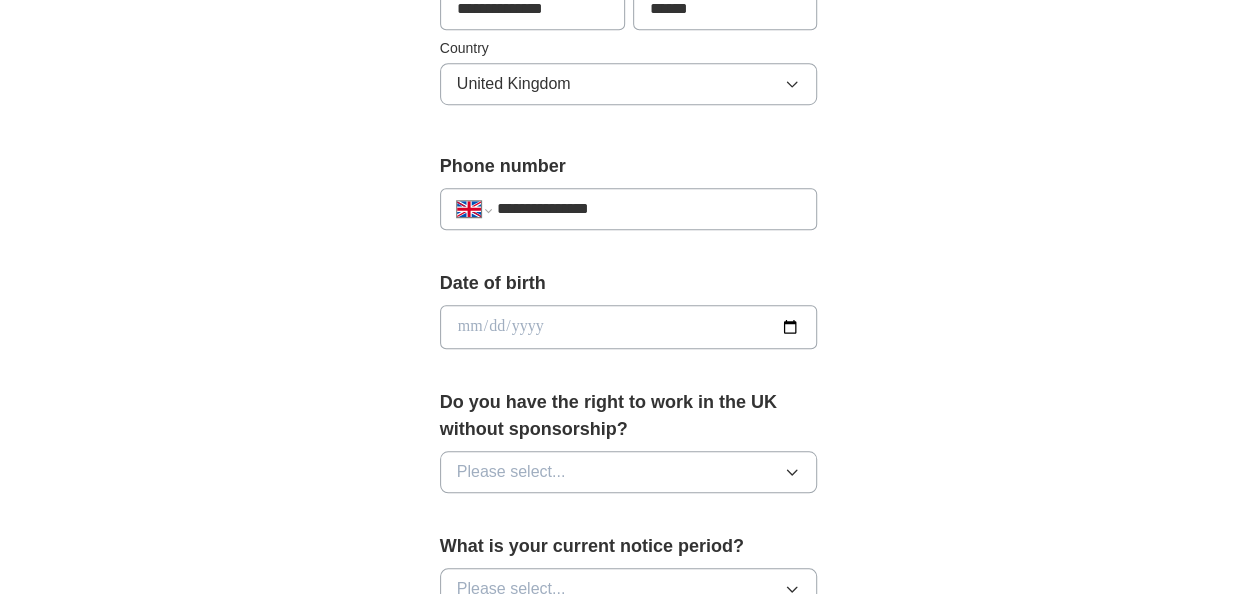 click at bounding box center [629, 327] 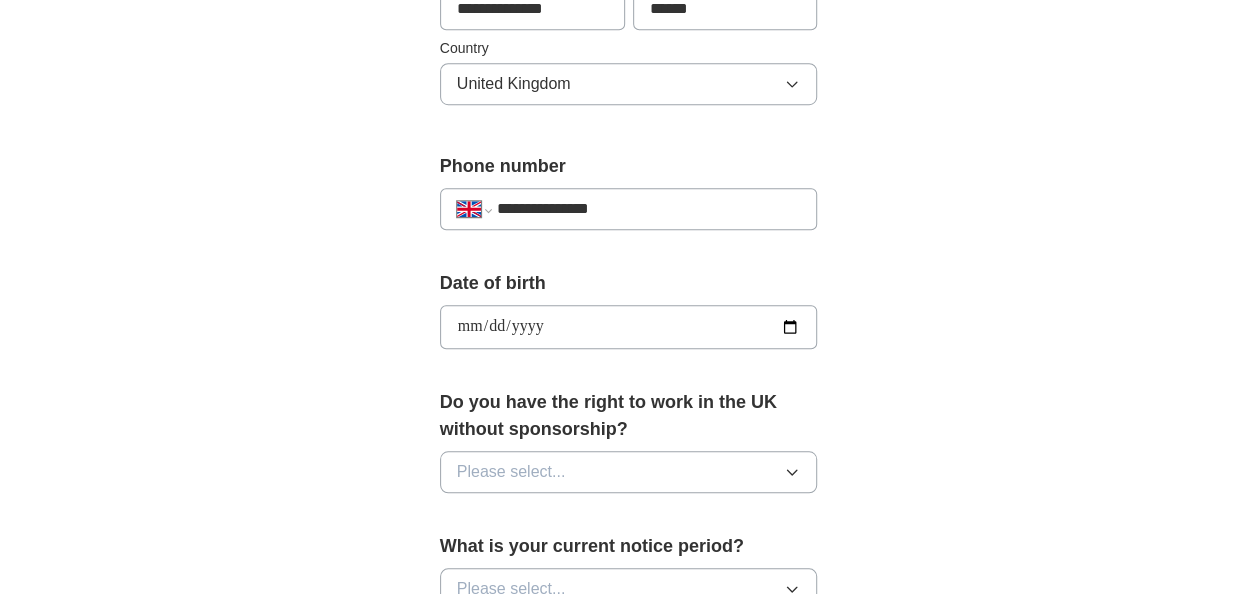 type on "**********" 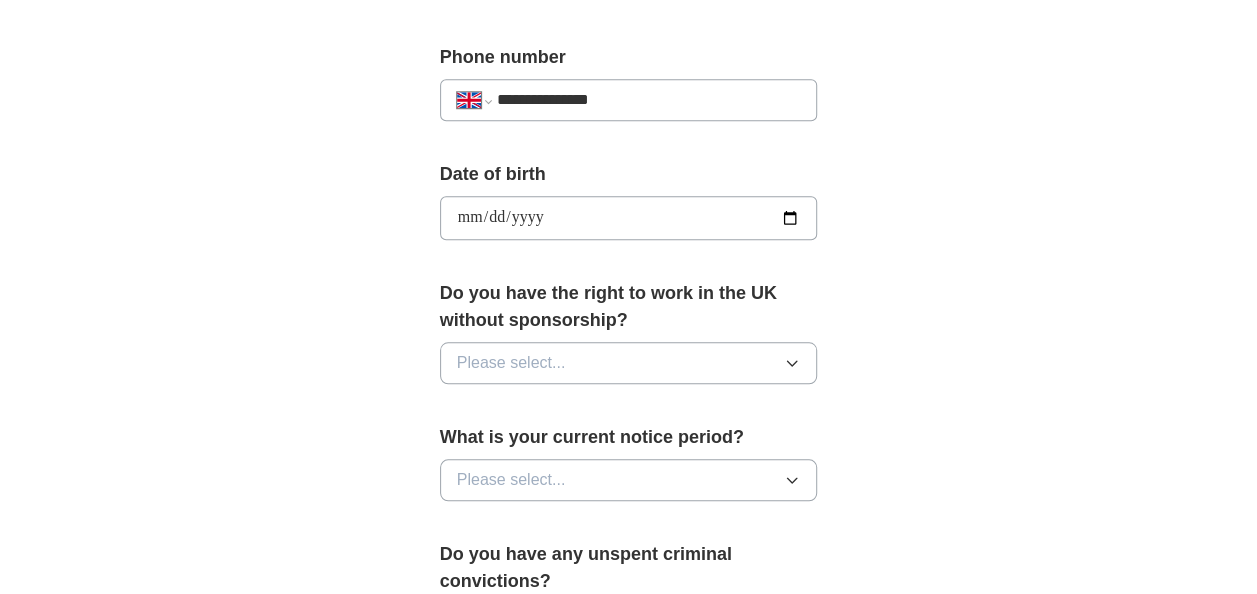 scroll, scrollTop: 811, scrollLeft: 0, axis: vertical 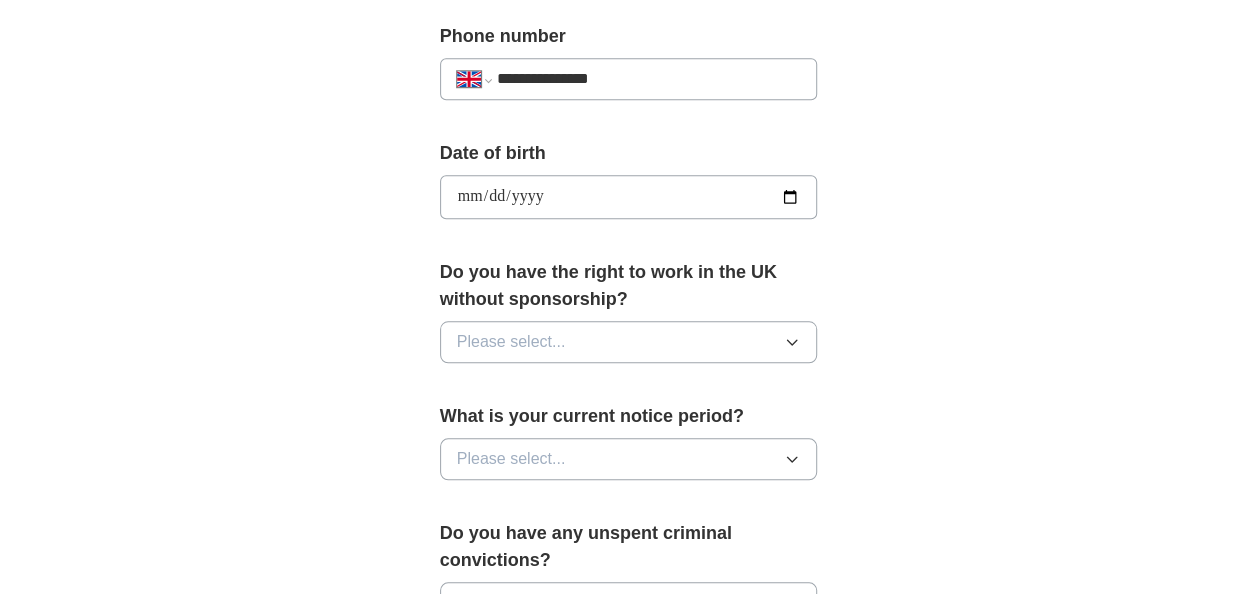 click on "Please select..." at bounding box center (511, 342) 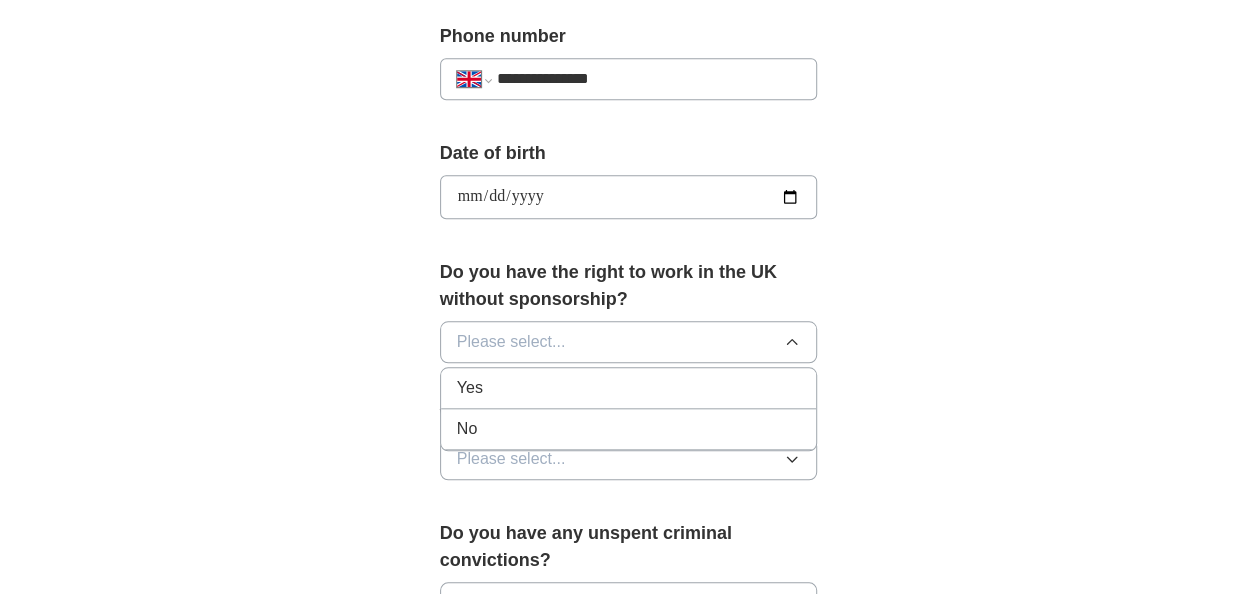 click on "Yes" at bounding box center [629, 388] 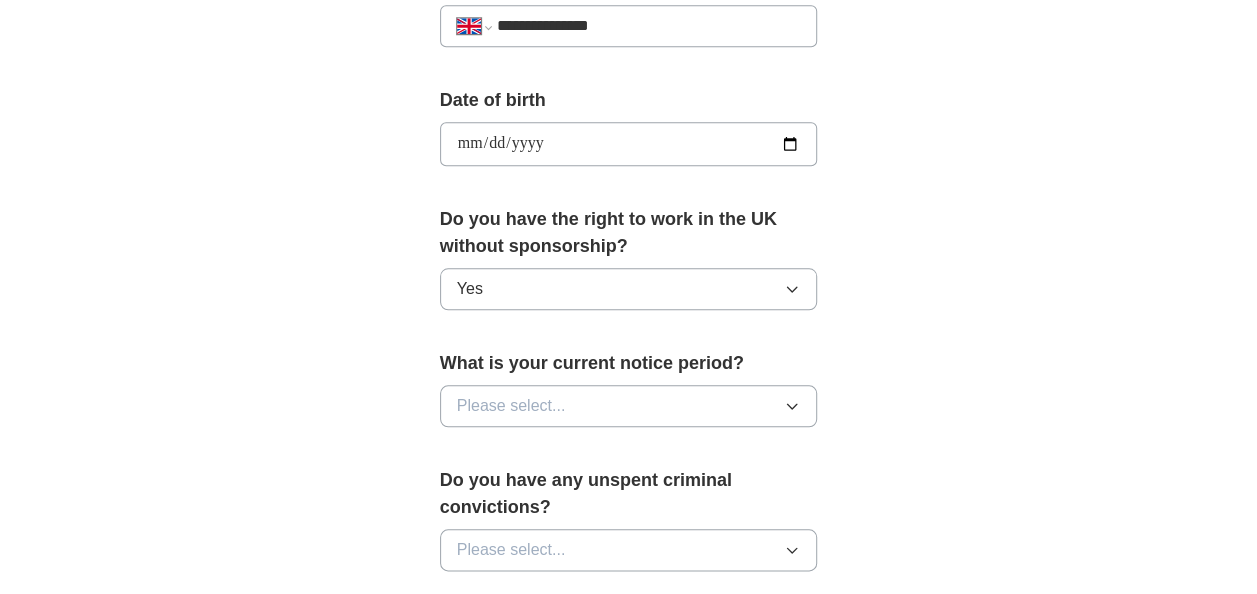 scroll, scrollTop: 873, scrollLeft: 0, axis: vertical 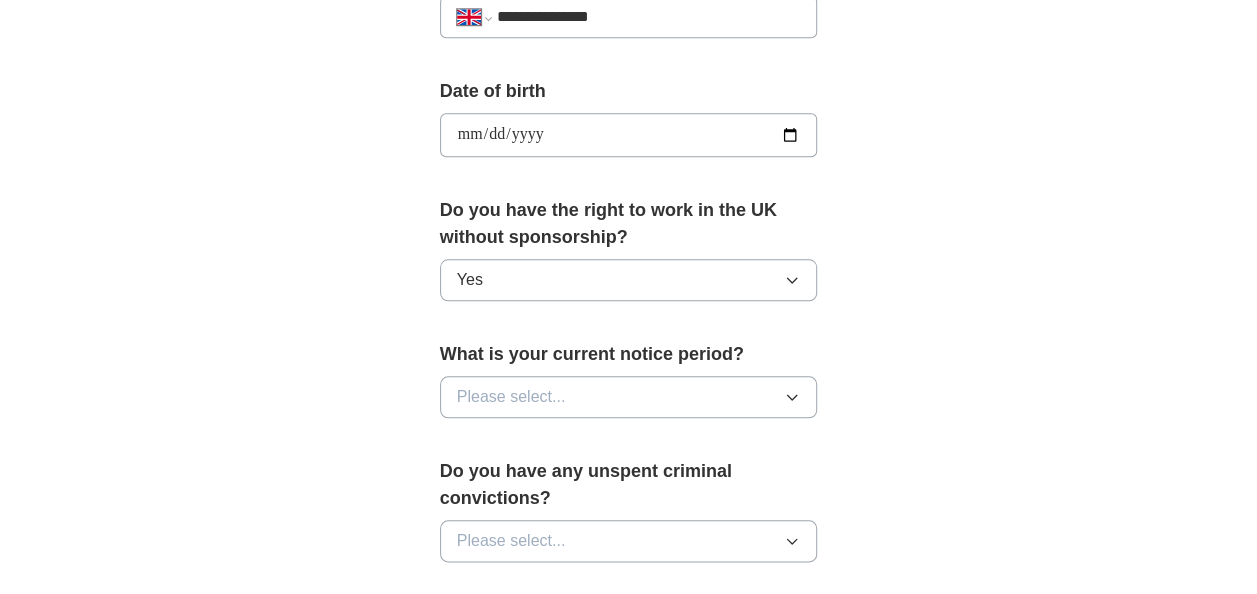 click on "Please select..." at bounding box center (511, 397) 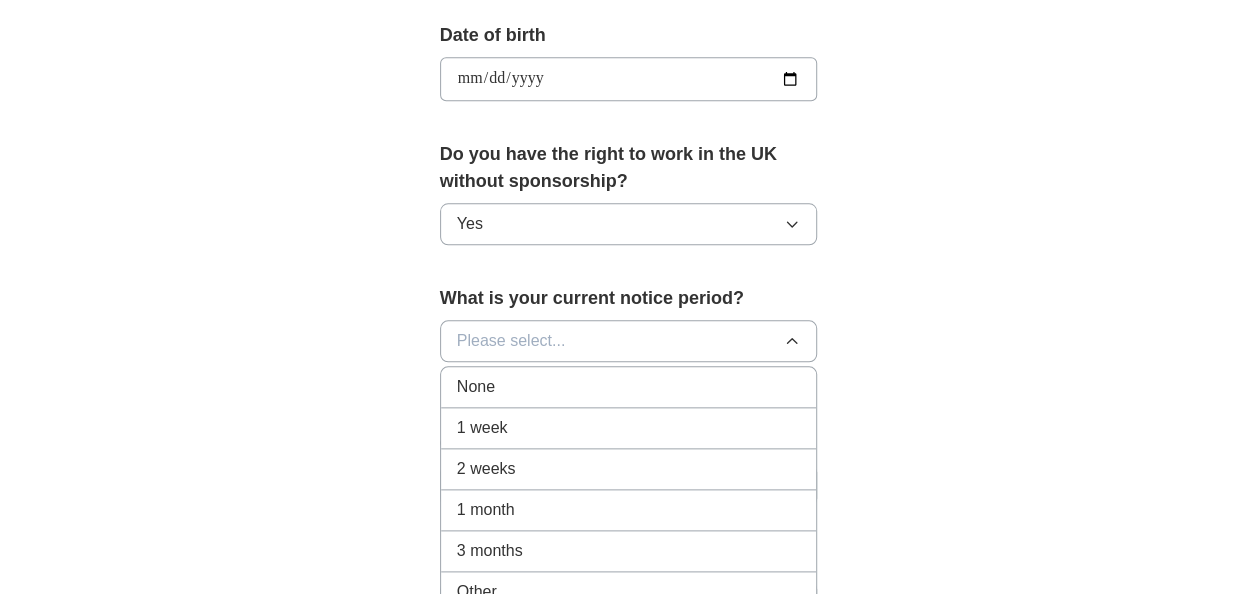 click on "1 month" at bounding box center [629, 510] 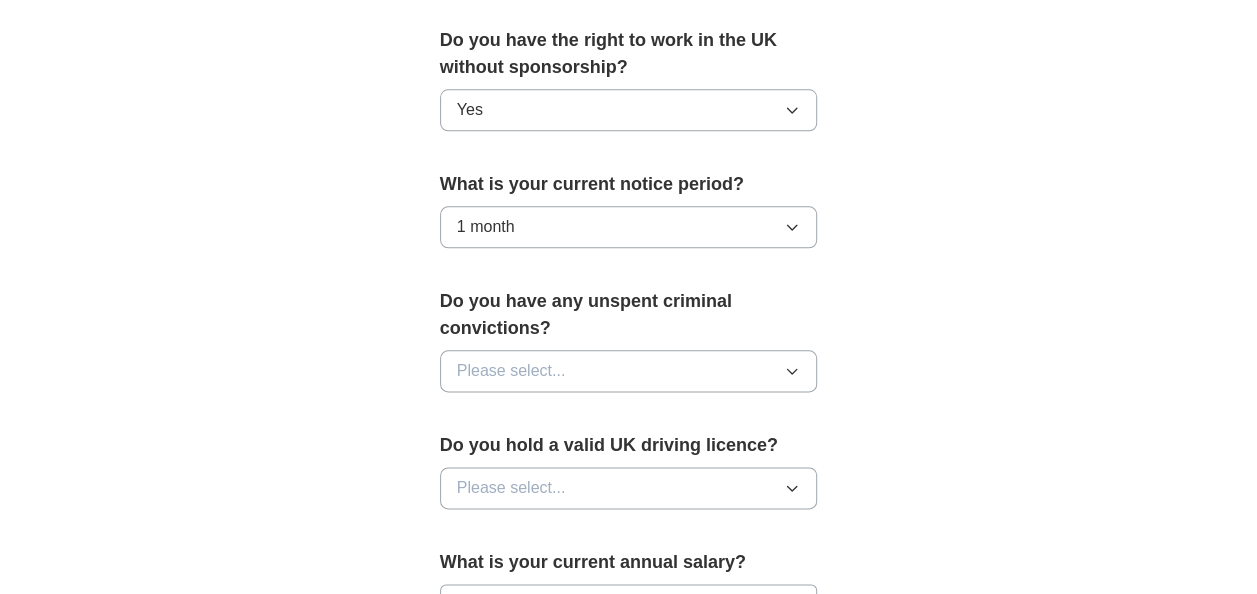scroll, scrollTop: 1050, scrollLeft: 0, axis: vertical 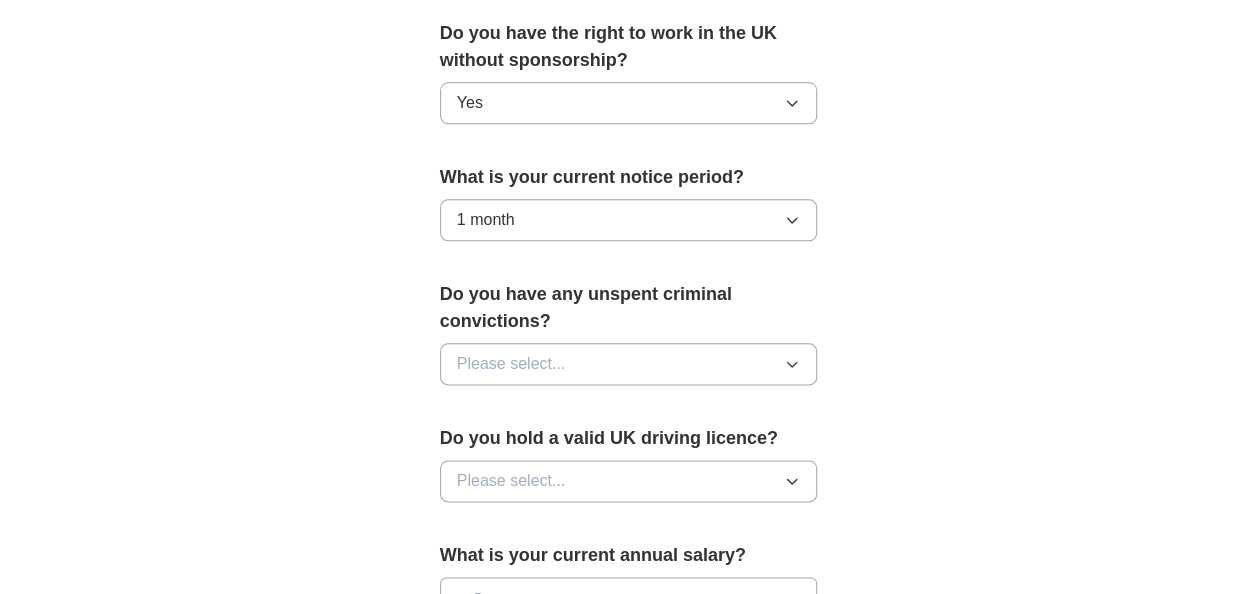 click on "Please select..." at bounding box center [511, 364] 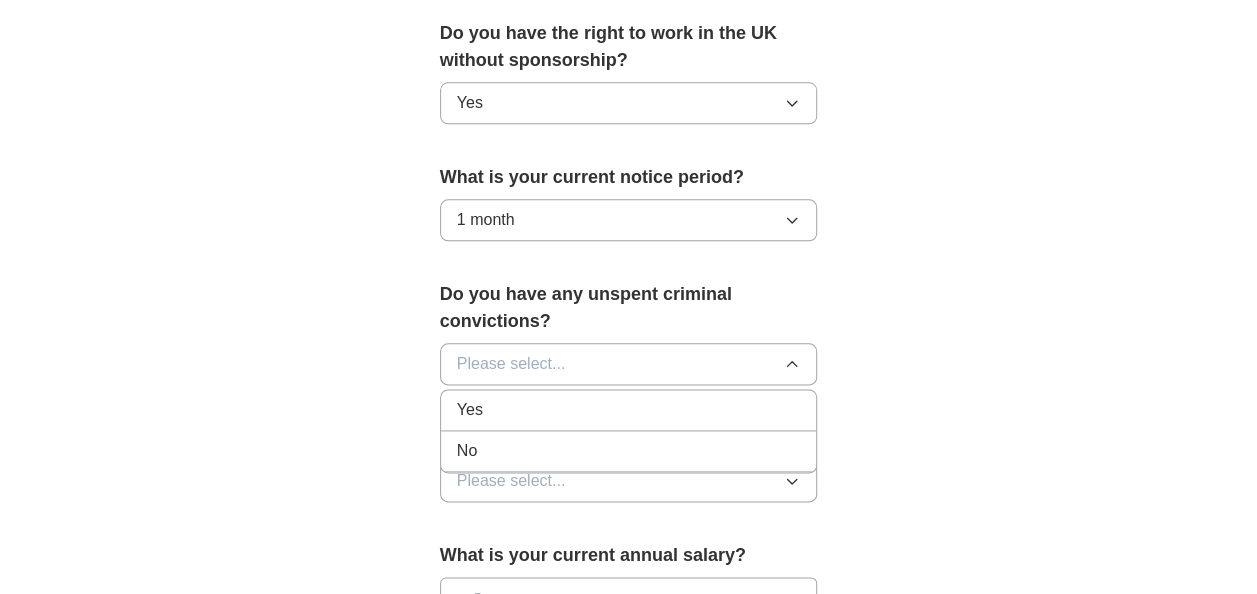 click on "No" at bounding box center [629, 451] 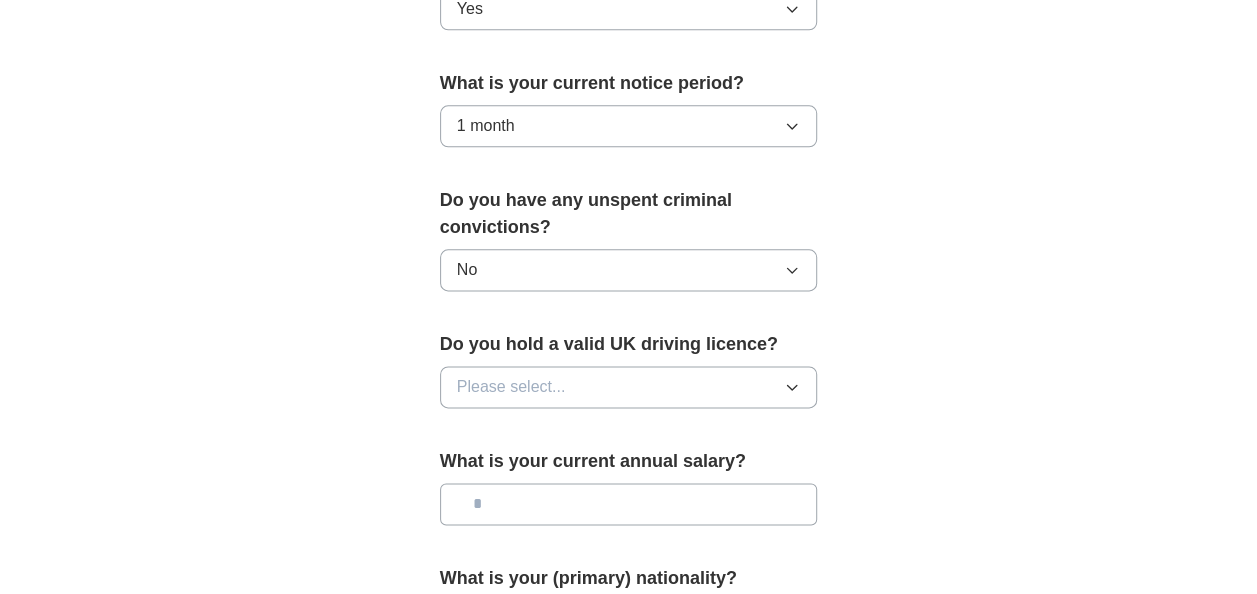 scroll, scrollTop: 1149, scrollLeft: 0, axis: vertical 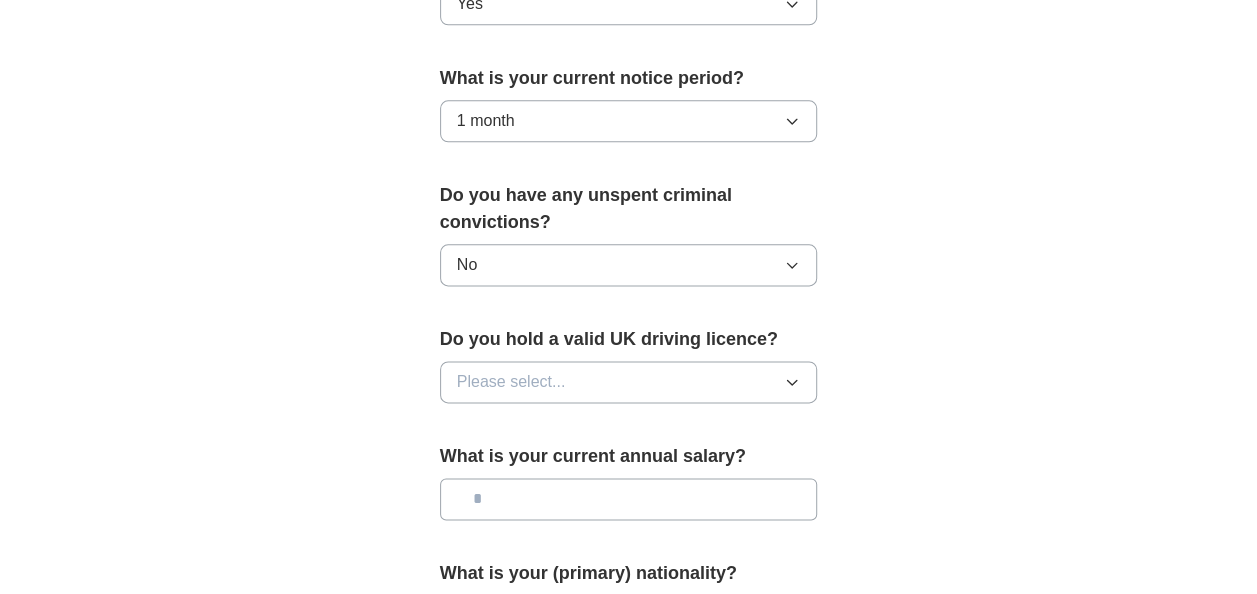 click on "Please select..." at bounding box center [511, 382] 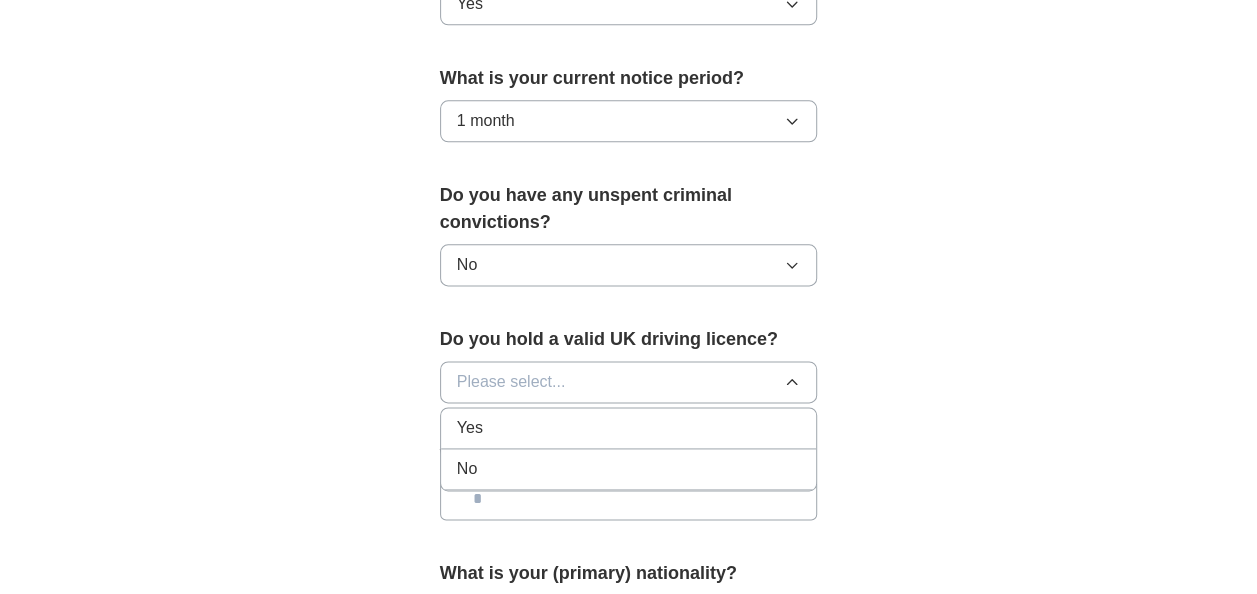 click on "No" at bounding box center (629, 469) 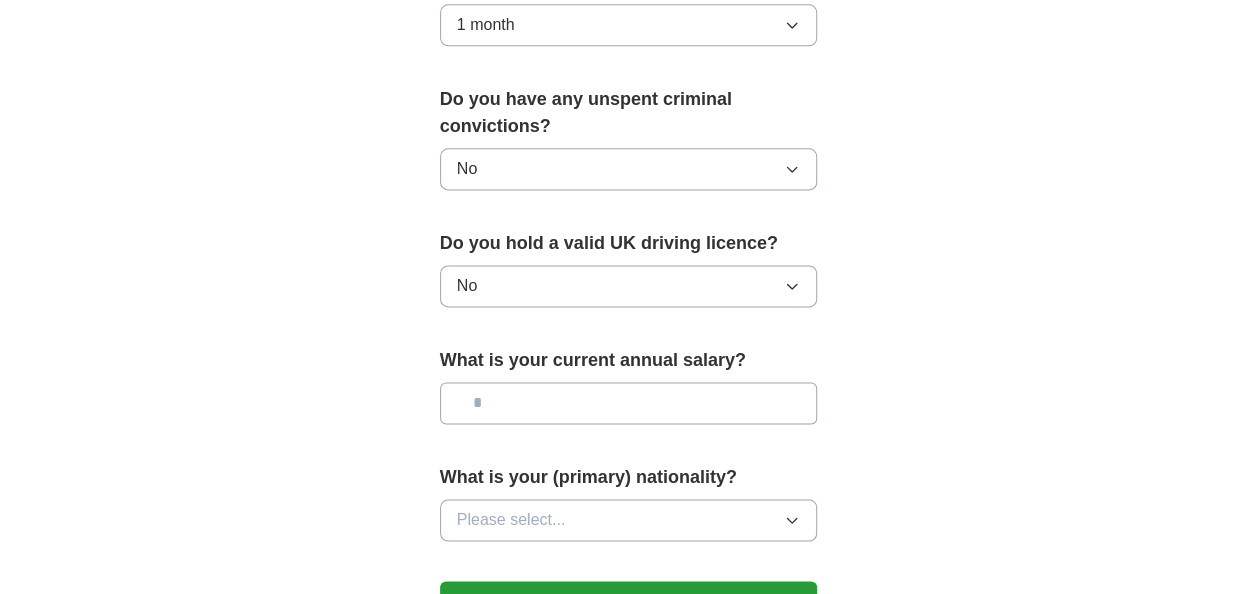 scroll, scrollTop: 1251, scrollLeft: 0, axis: vertical 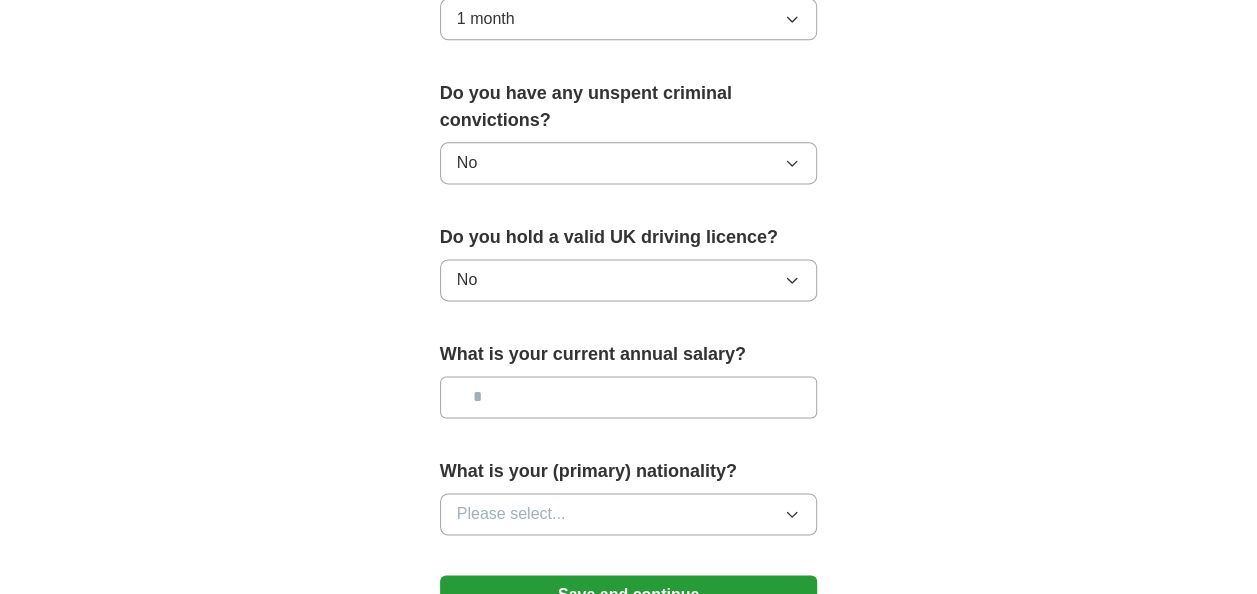 click at bounding box center (629, 397) 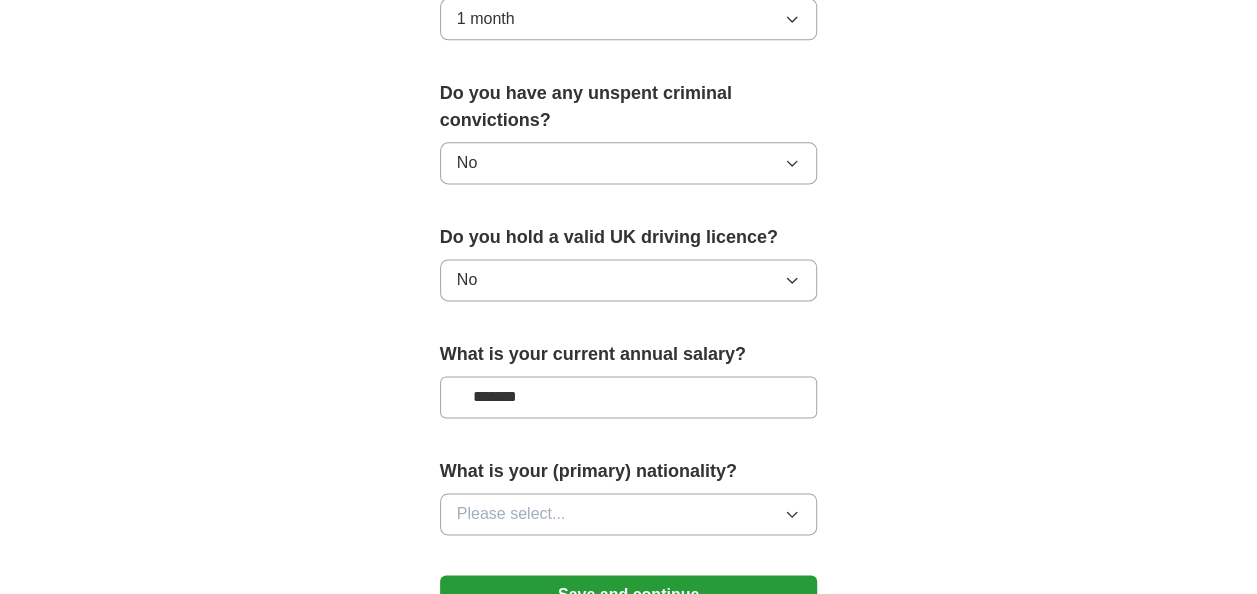 type on "*******" 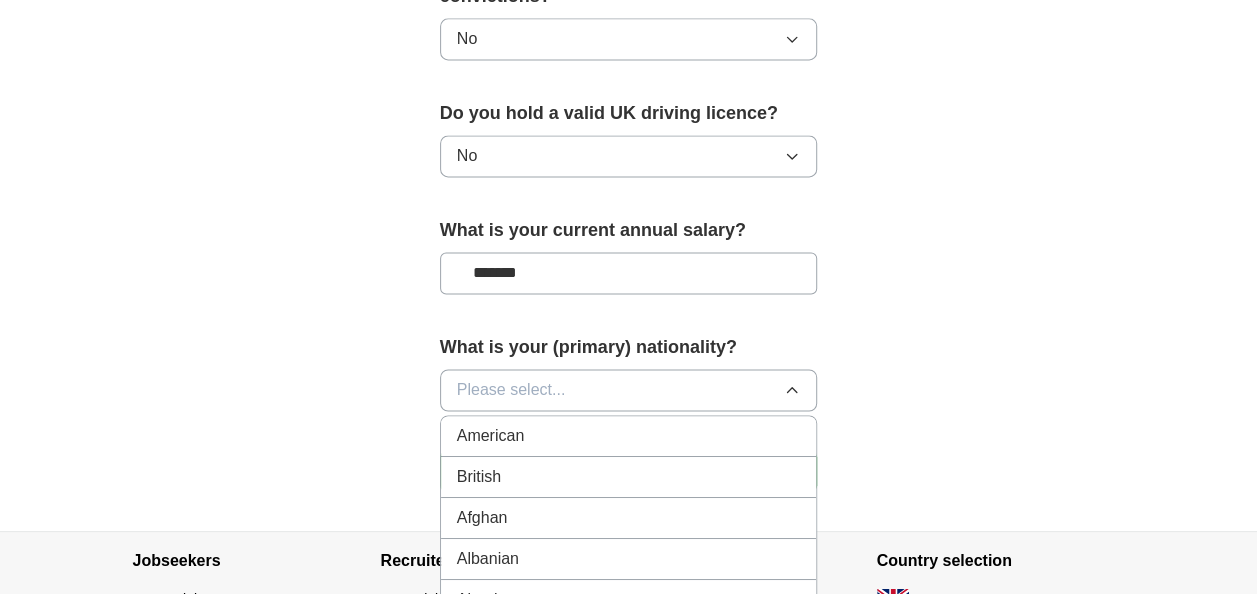 scroll, scrollTop: 1387, scrollLeft: 0, axis: vertical 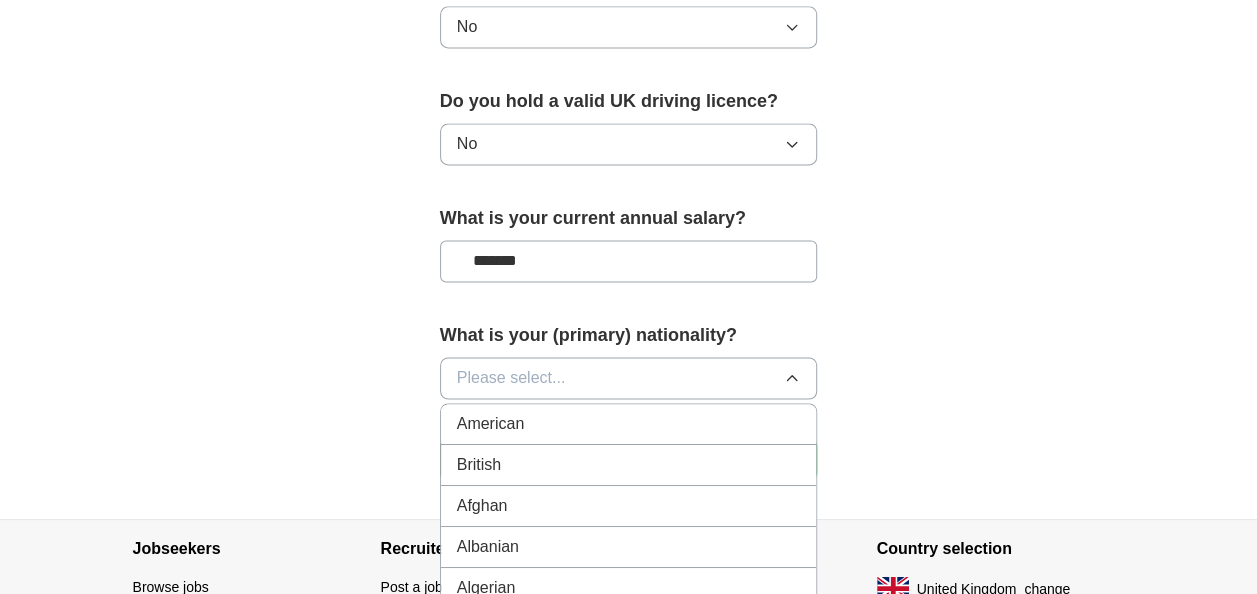 click on "British" at bounding box center [629, 465] 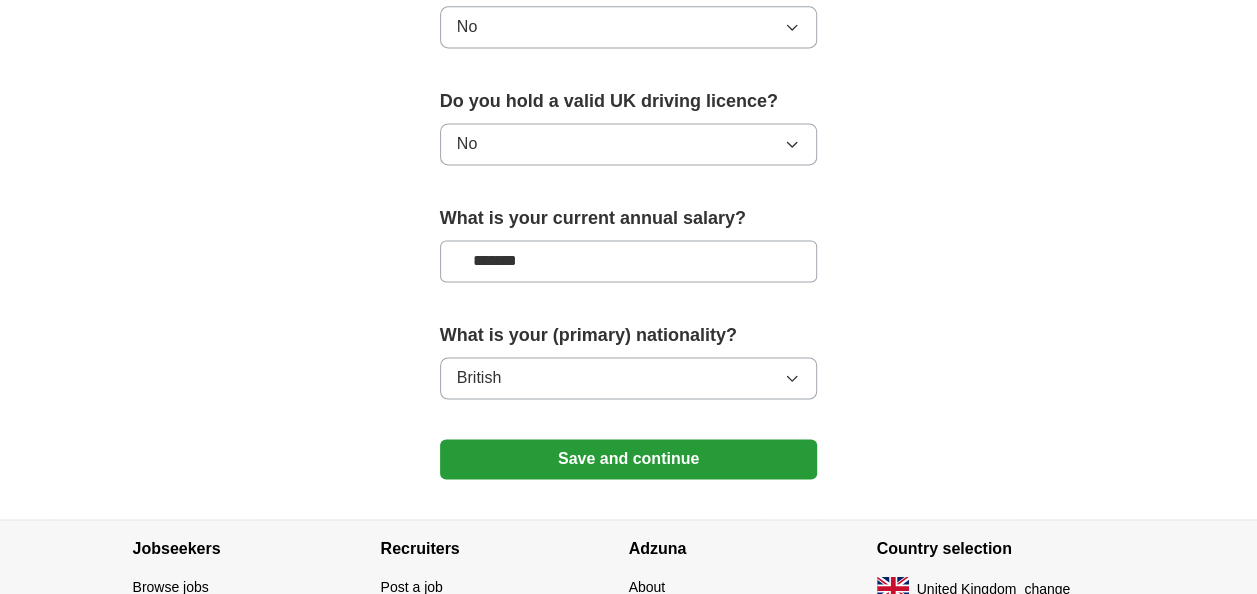 click on "Save and continue" at bounding box center (629, 459) 